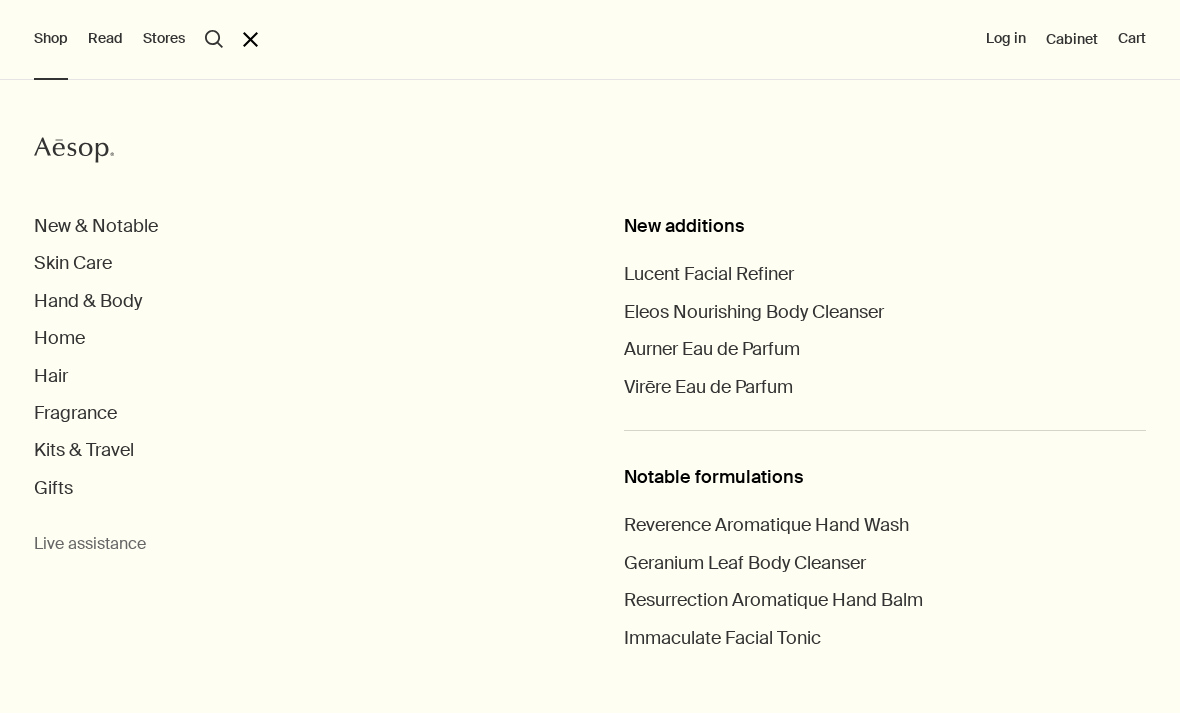 click on "New & Notable" at bounding box center [96, 226] 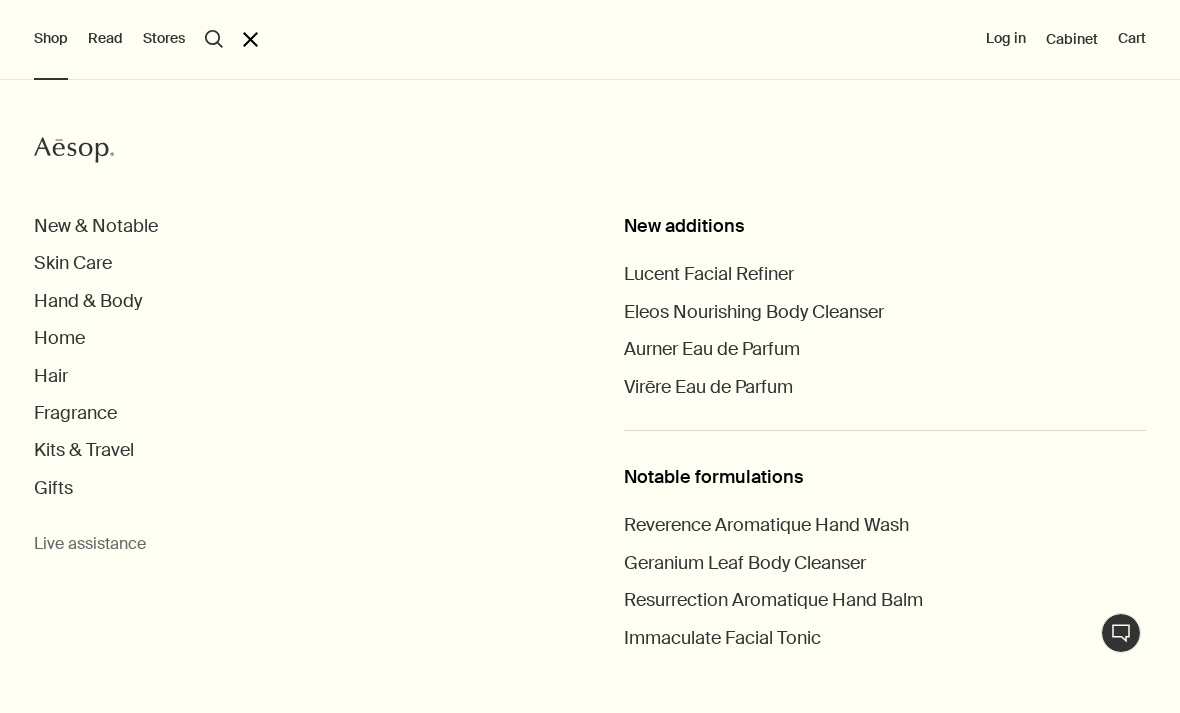 click on "New additions Lucent Facial Refiner Eleos Nourishing Body Cleanser Aurner Eau de Parfum Virēre Eau de Parfum Notable formulations Reverence Aromatique Hand Wash Geranium Leaf Body Cleanser Resurrection Aromatique Hand Balm Immaculate Facial Tonic" at bounding box center [885, 396] 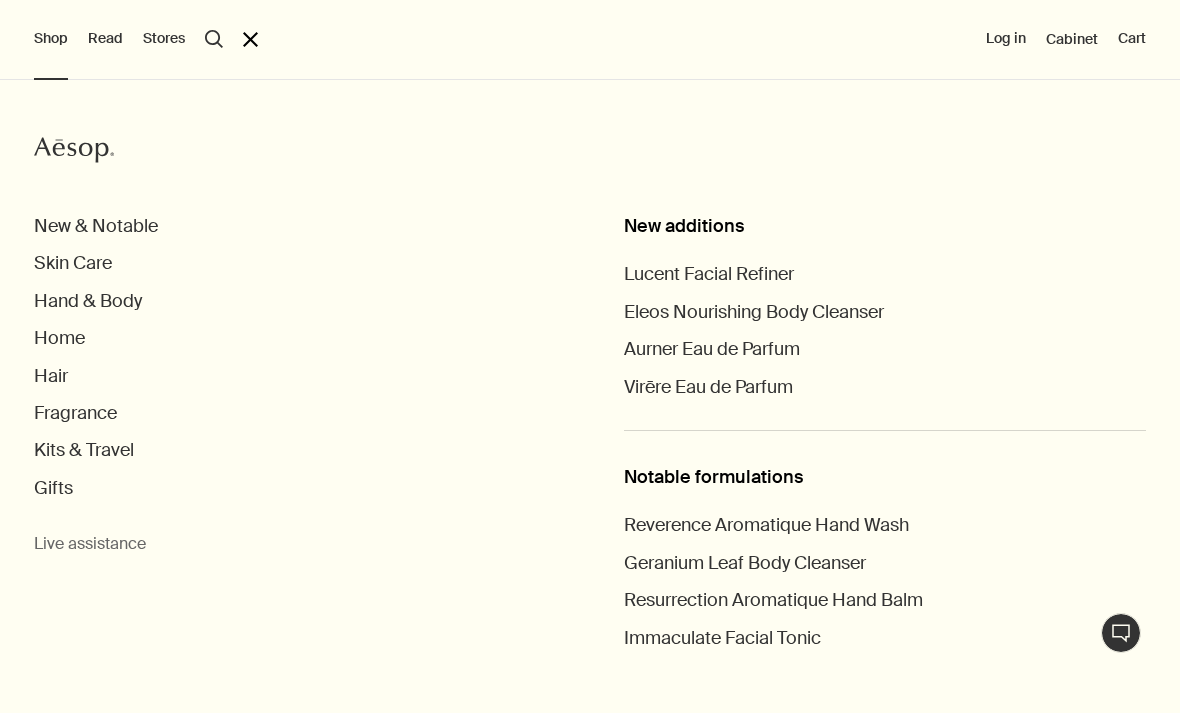 click on "New additions Lucent Facial Refiner Eleos Nourishing Body Cleanser Aurner Eau de Parfum Virēre Eau de Parfum Notable formulations Reverence Aromatique Hand Wash Geranium Leaf Body Cleanser Resurrection Aromatique Hand Balm Immaculate Facial Tonic" at bounding box center [885, 396] 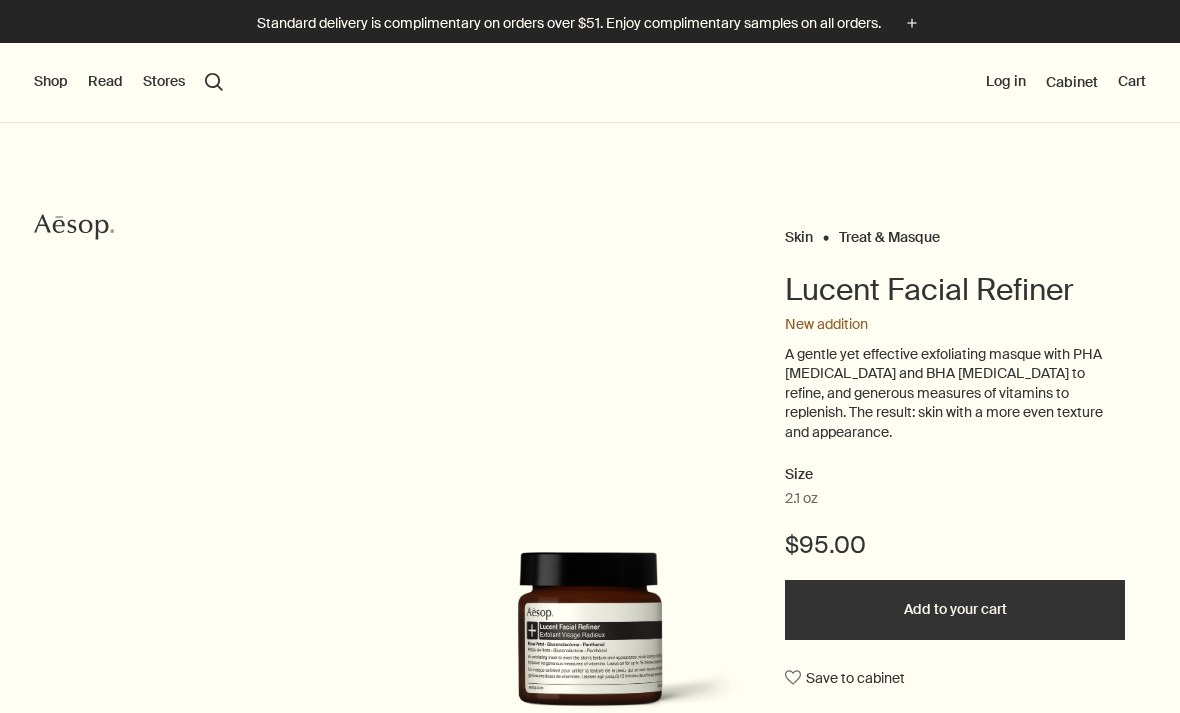 scroll, scrollTop: 0, scrollLeft: 0, axis: both 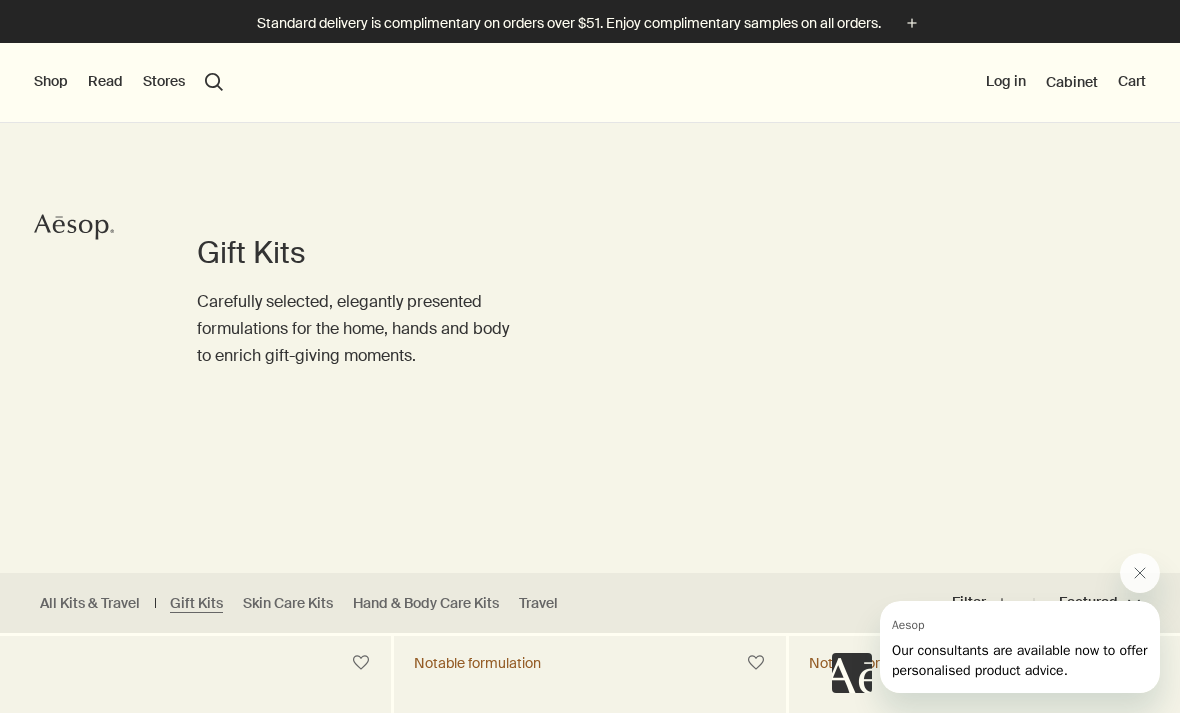 click on "Shop" at bounding box center [51, 82] 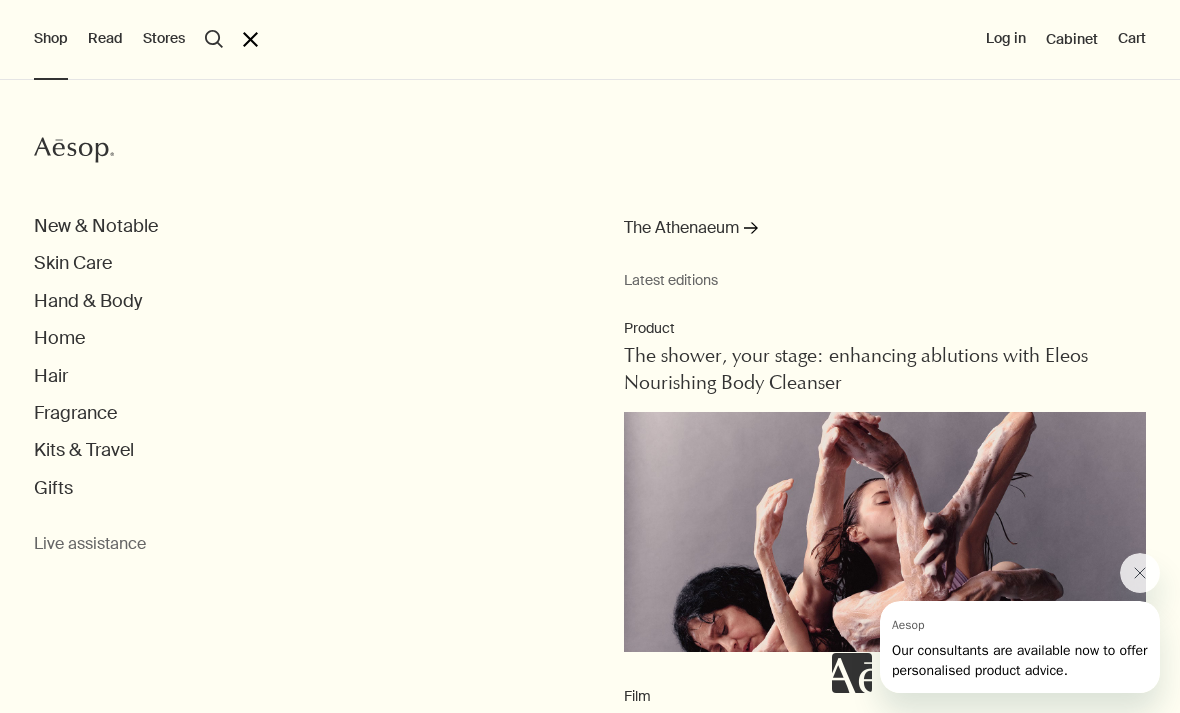 click on "New & Notable" at bounding box center [96, 226] 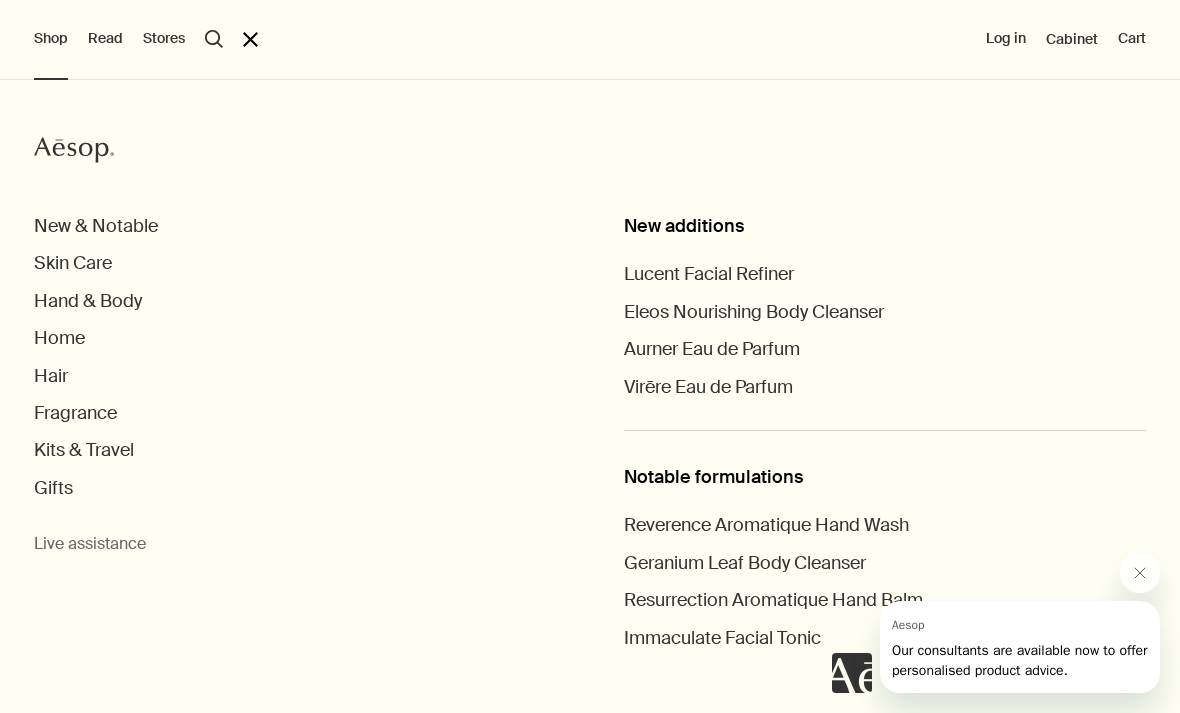 click on "New additions" at bounding box center (885, 226) 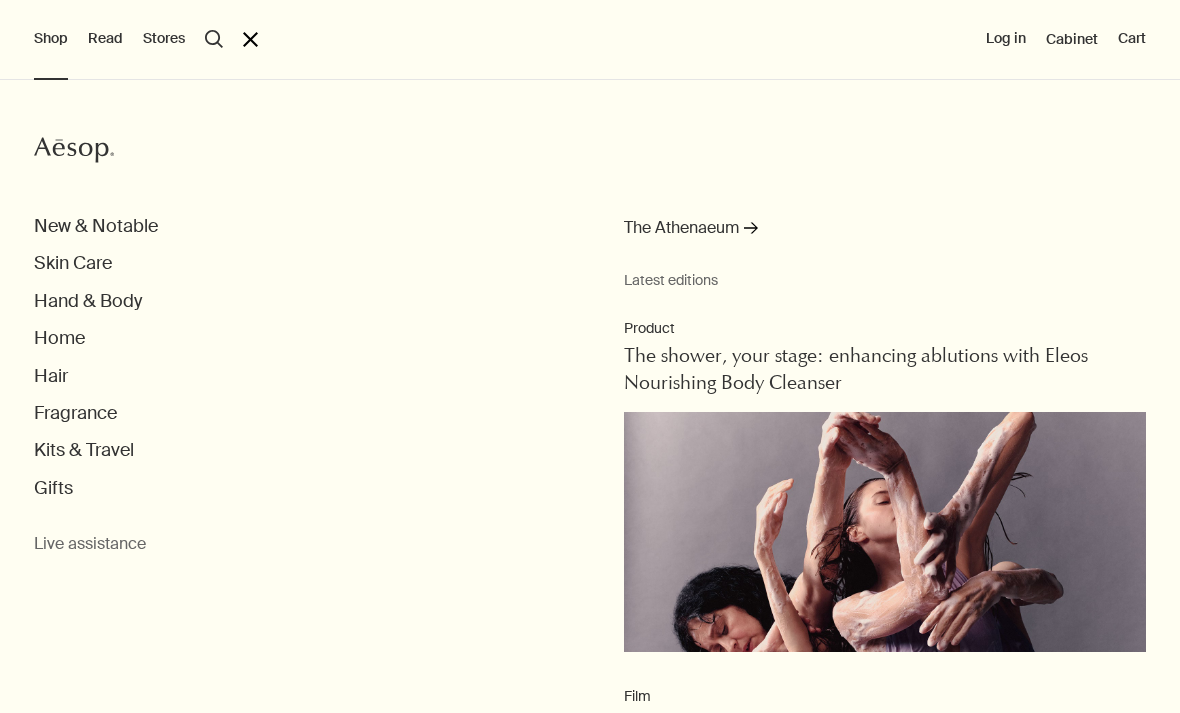 scroll, scrollTop: 0, scrollLeft: 0, axis: both 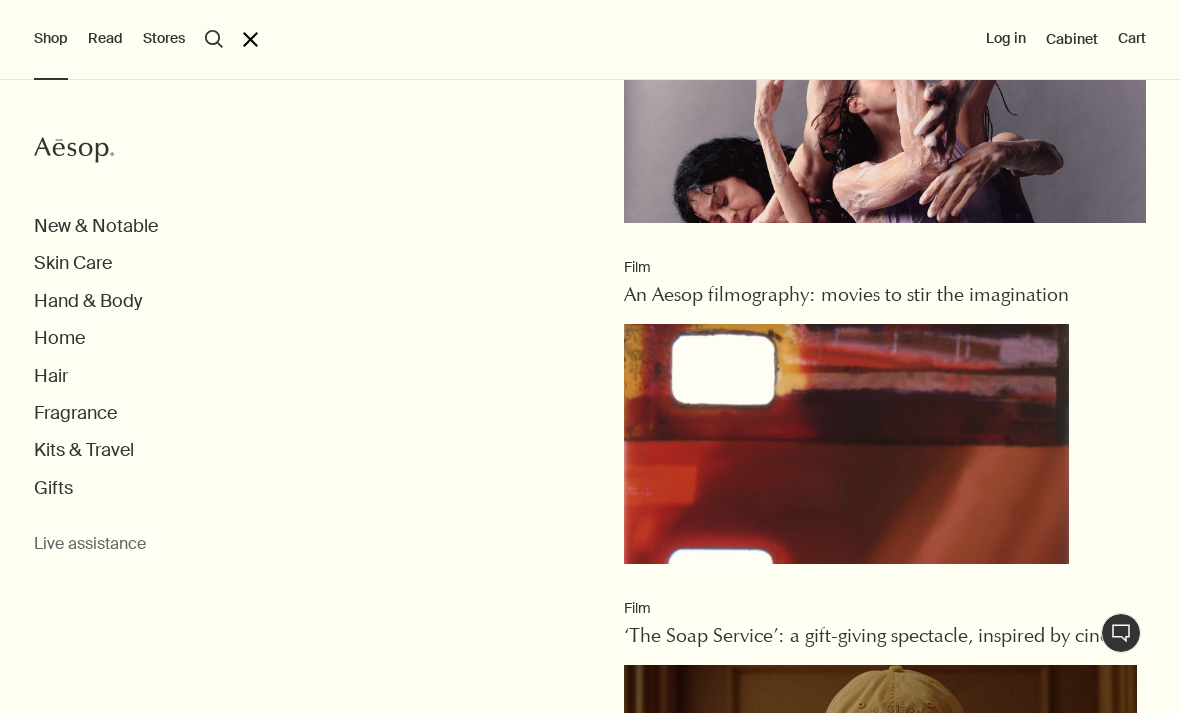 click on "New & Notable" at bounding box center [96, 226] 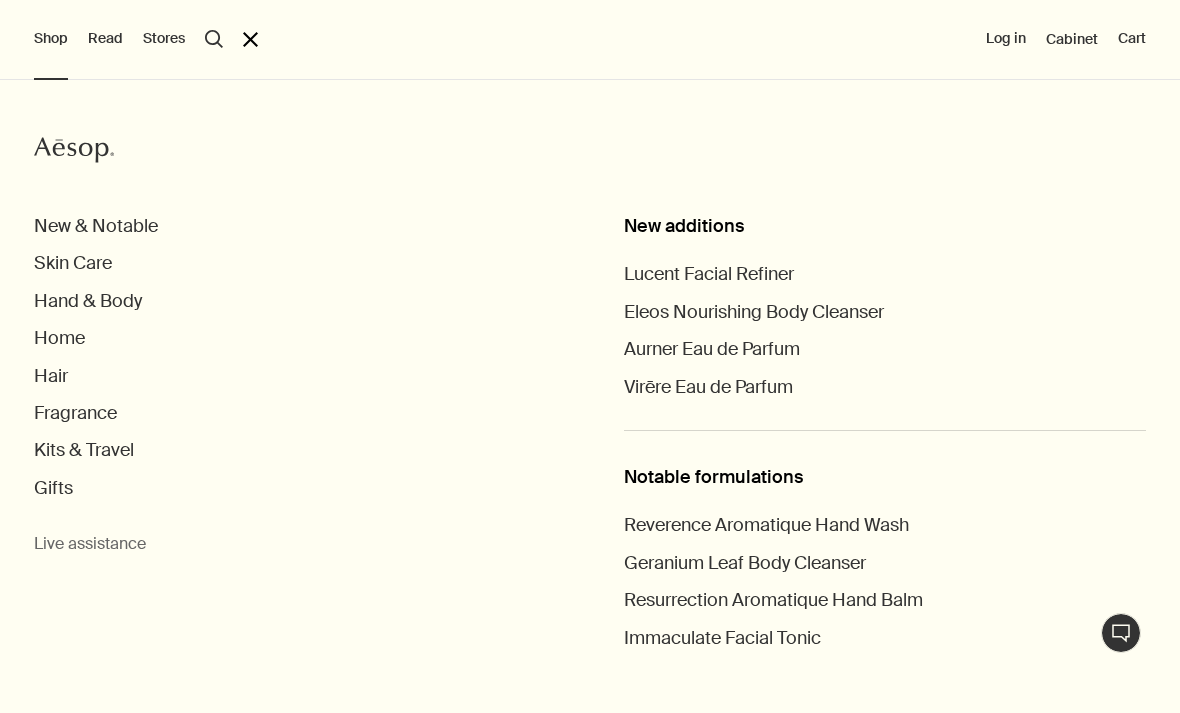 scroll, scrollTop: 0, scrollLeft: 0, axis: both 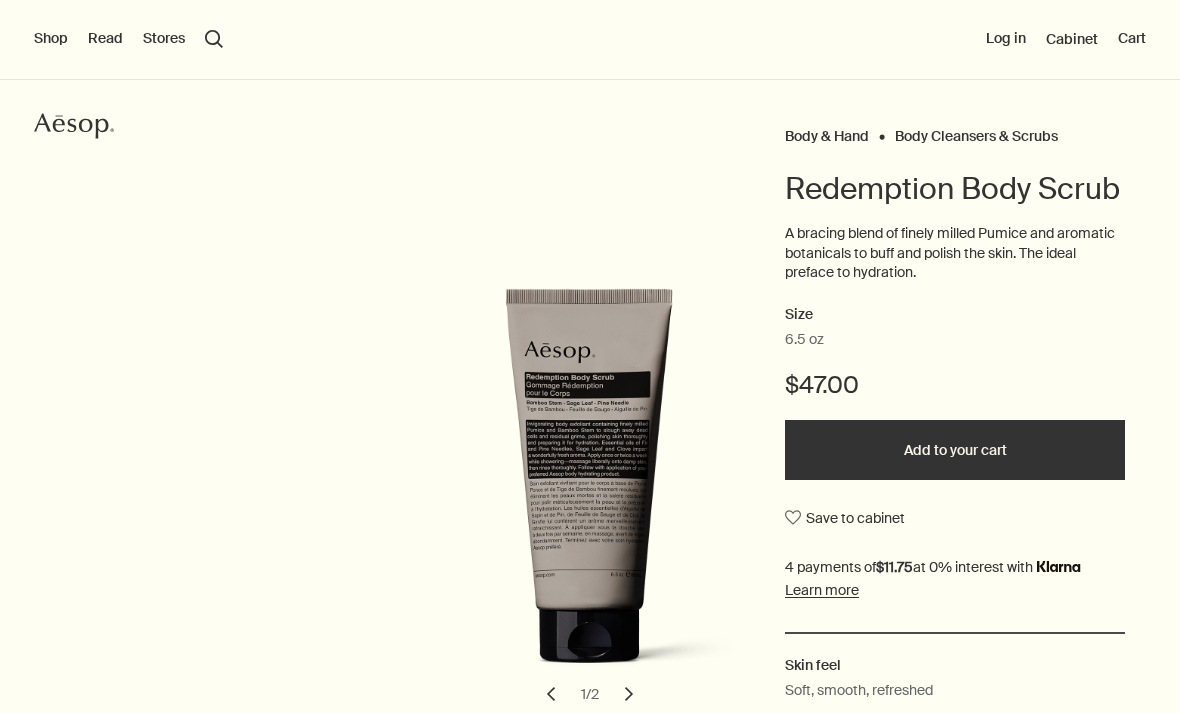 click on "6.5 oz" at bounding box center [955, 340] 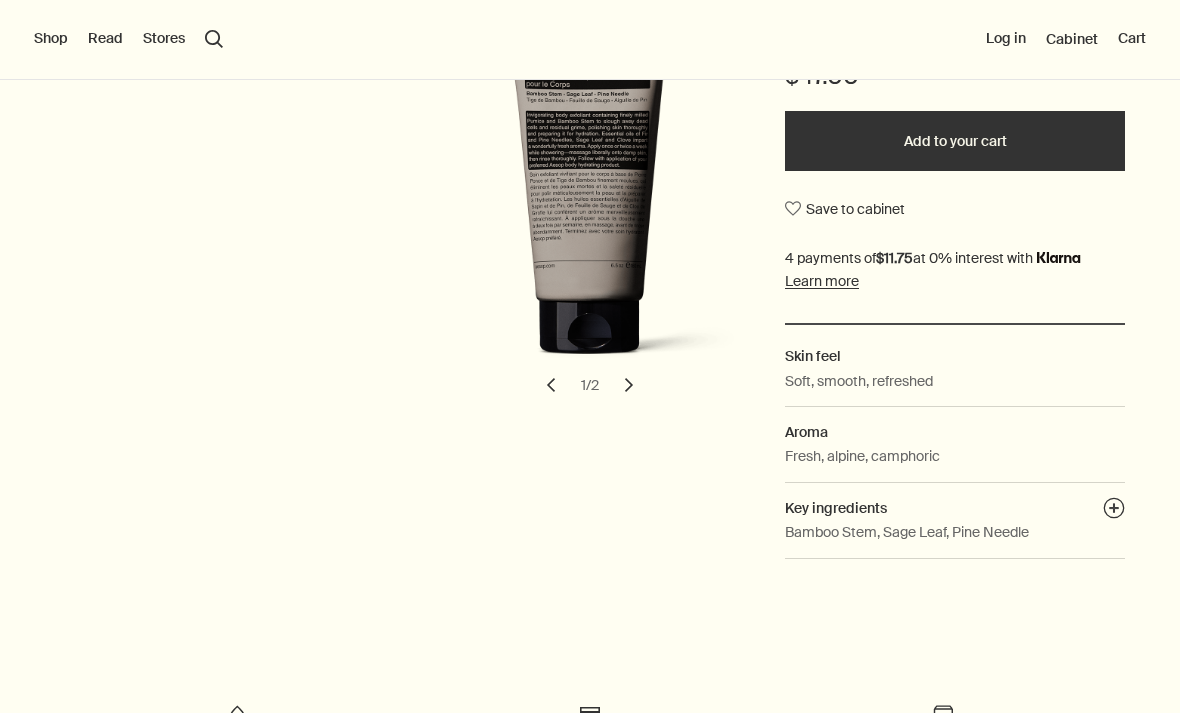 scroll, scrollTop: 412, scrollLeft: 0, axis: vertical 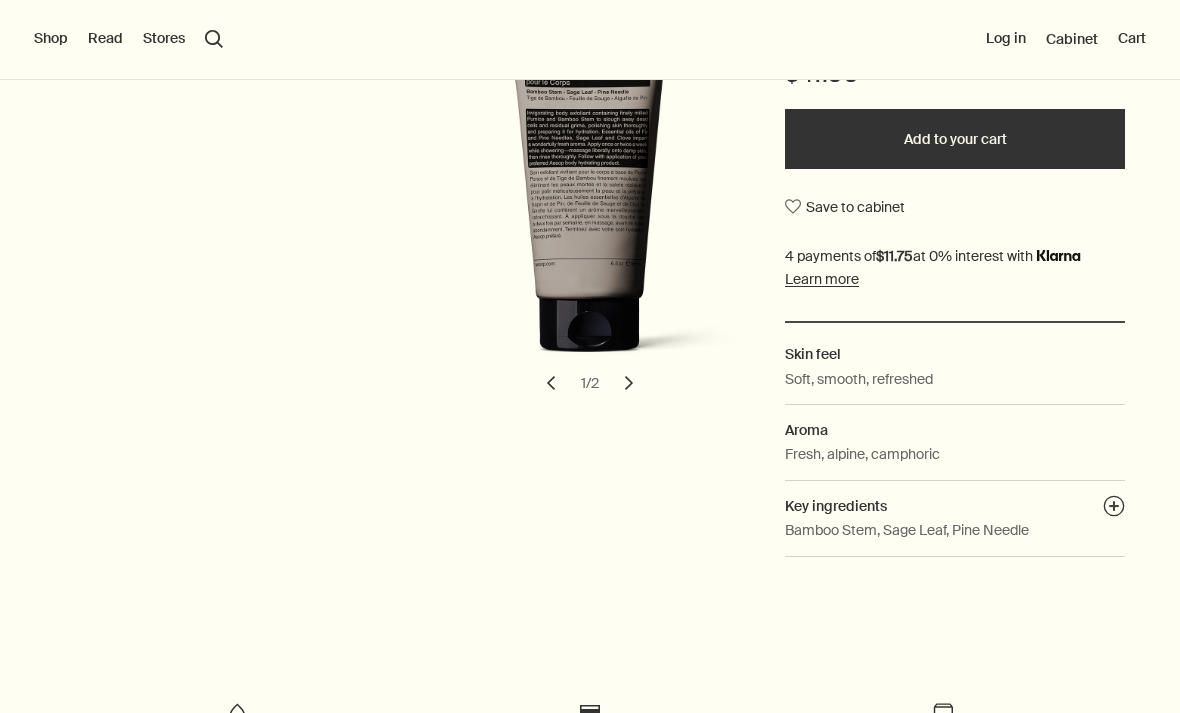 click on "Aroma" at bounding box center [955, 430] 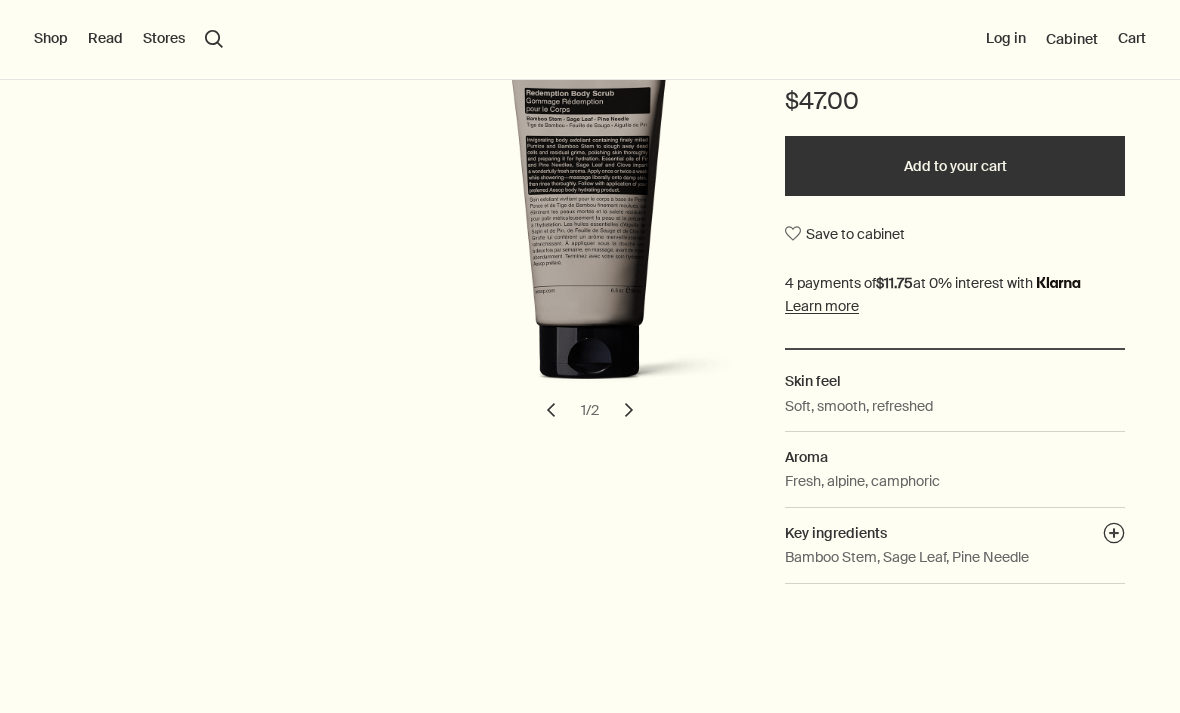 scroll, scrollTop: 382, scrollLeft: 0, axis: vertical 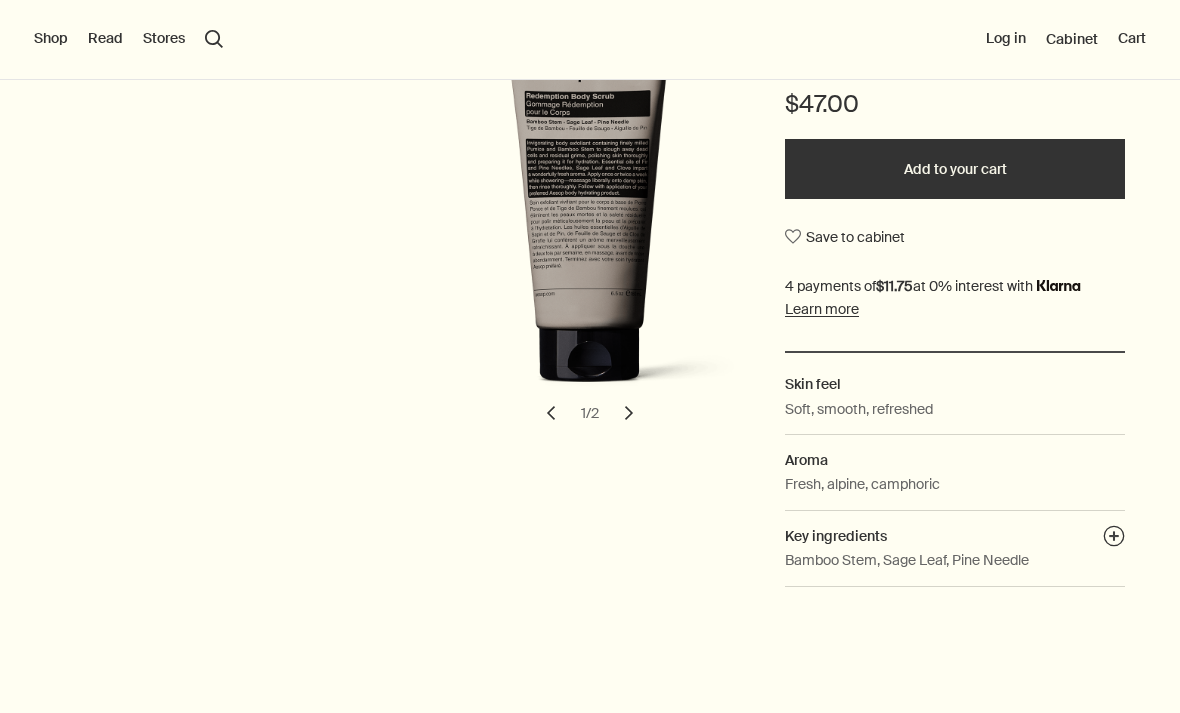 click on "Aroma" at bounding box center [955, 460] 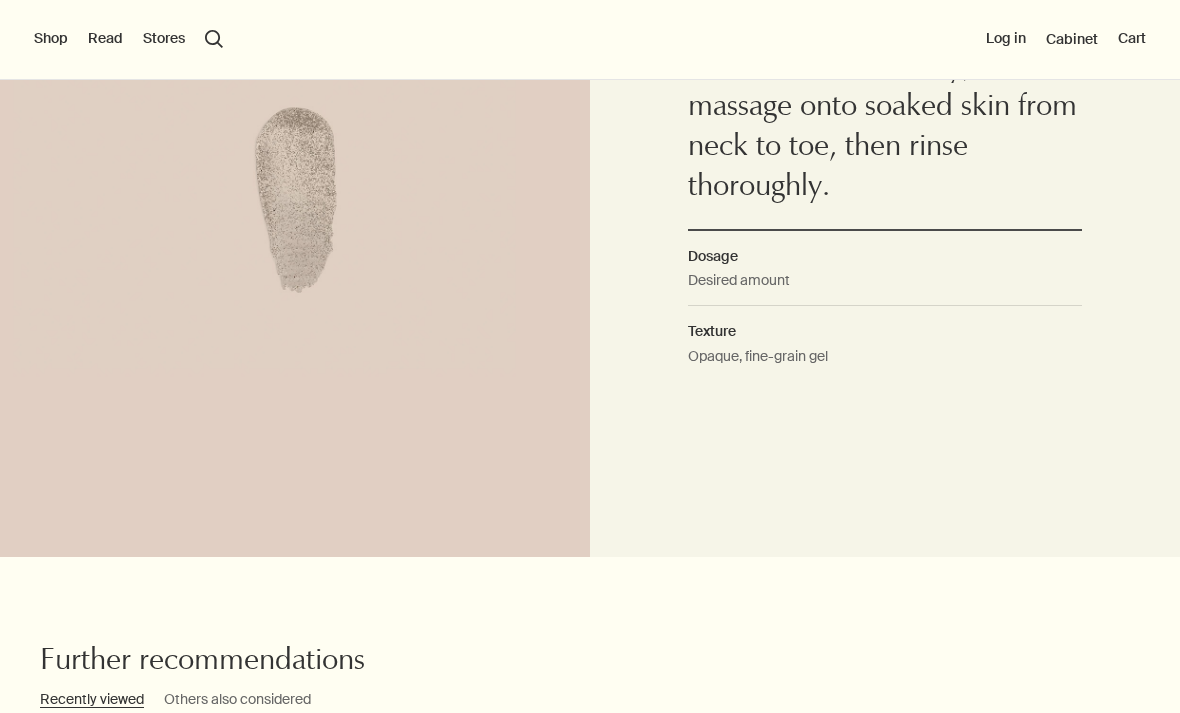 scroll, scrollTop: 1455, scrollLeft: 0, axis: vertical 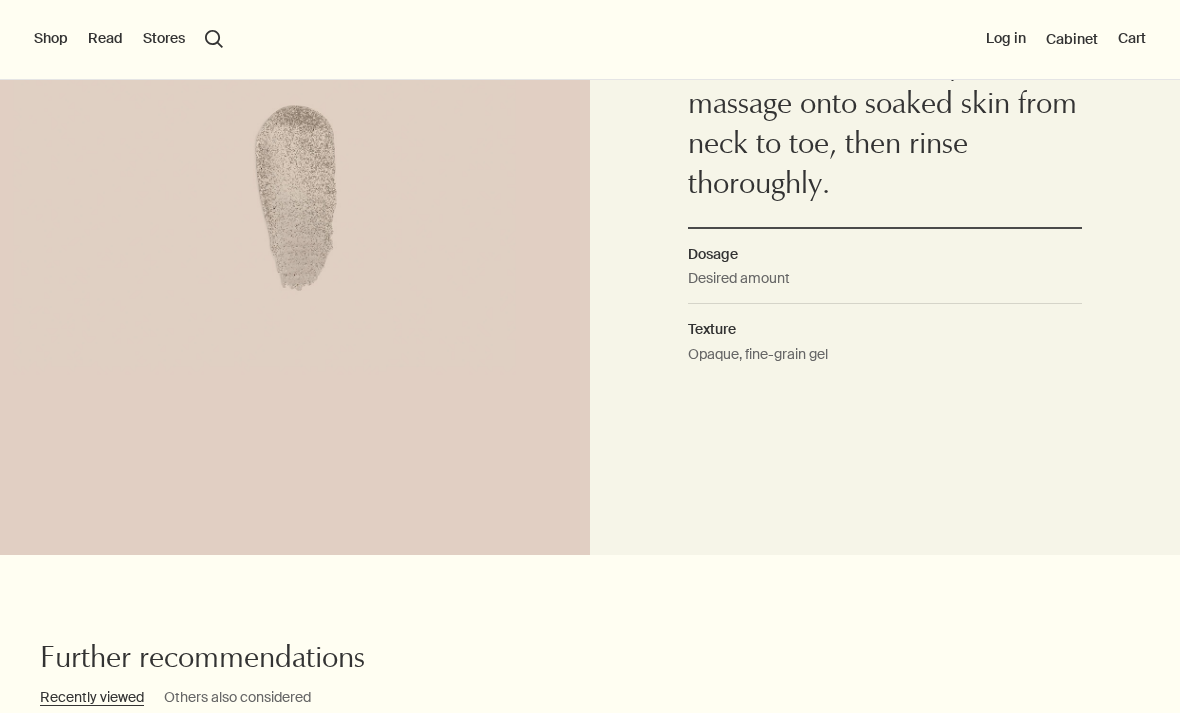 click on "Dosage" at bounding box center (884, 254) 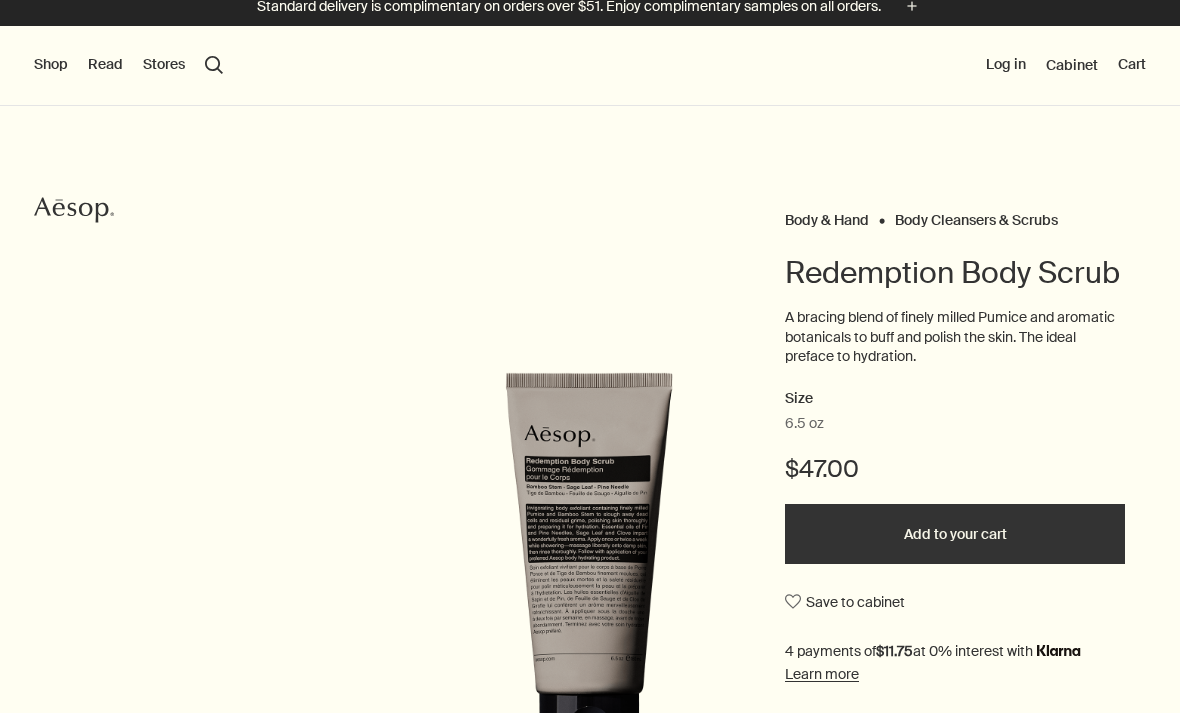 scroll, scrollTop: 16, scrollLeft: 0, axis: vertical 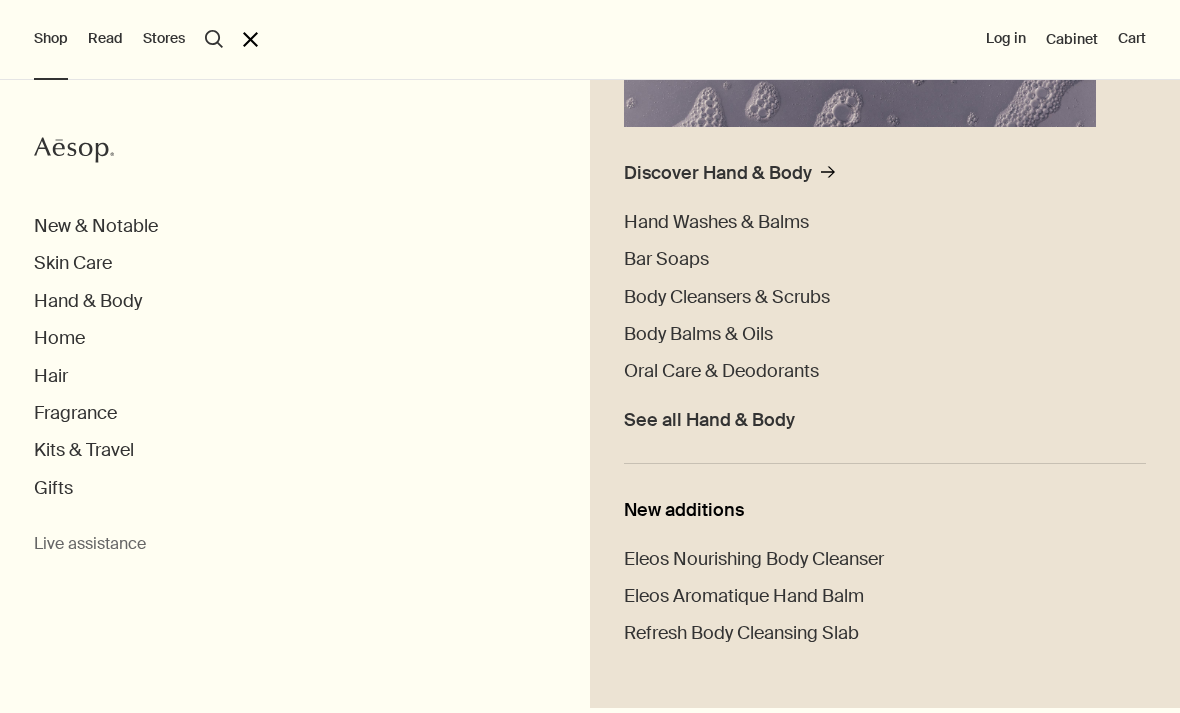 click on "New & Notable" at bounding box center (96, 226) 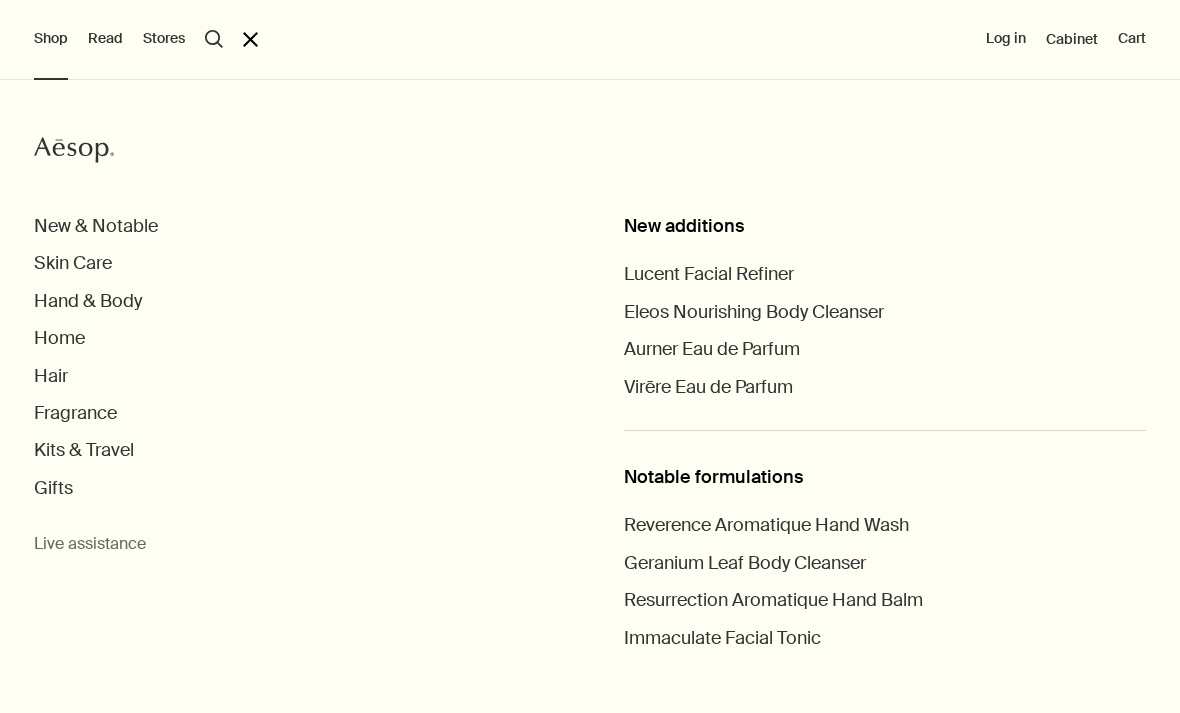 click on "Skin Care" at bounding box center [73, 263] 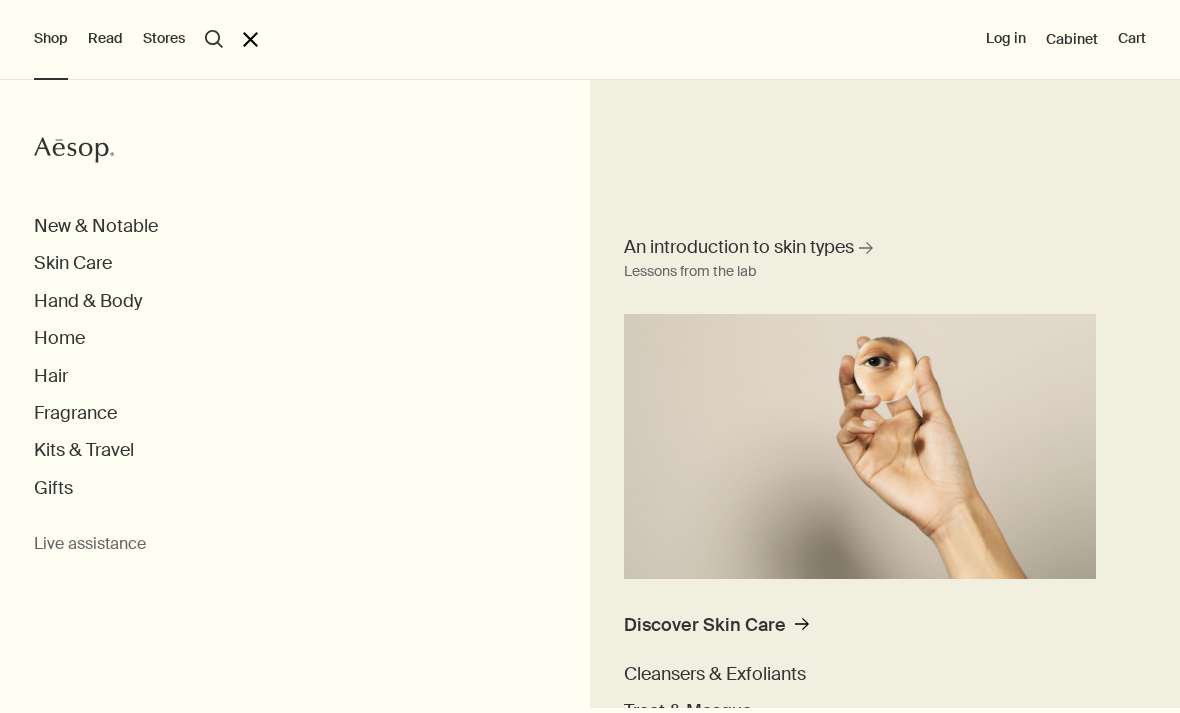click on "Hand & Body" at bounding box center (88, 301) 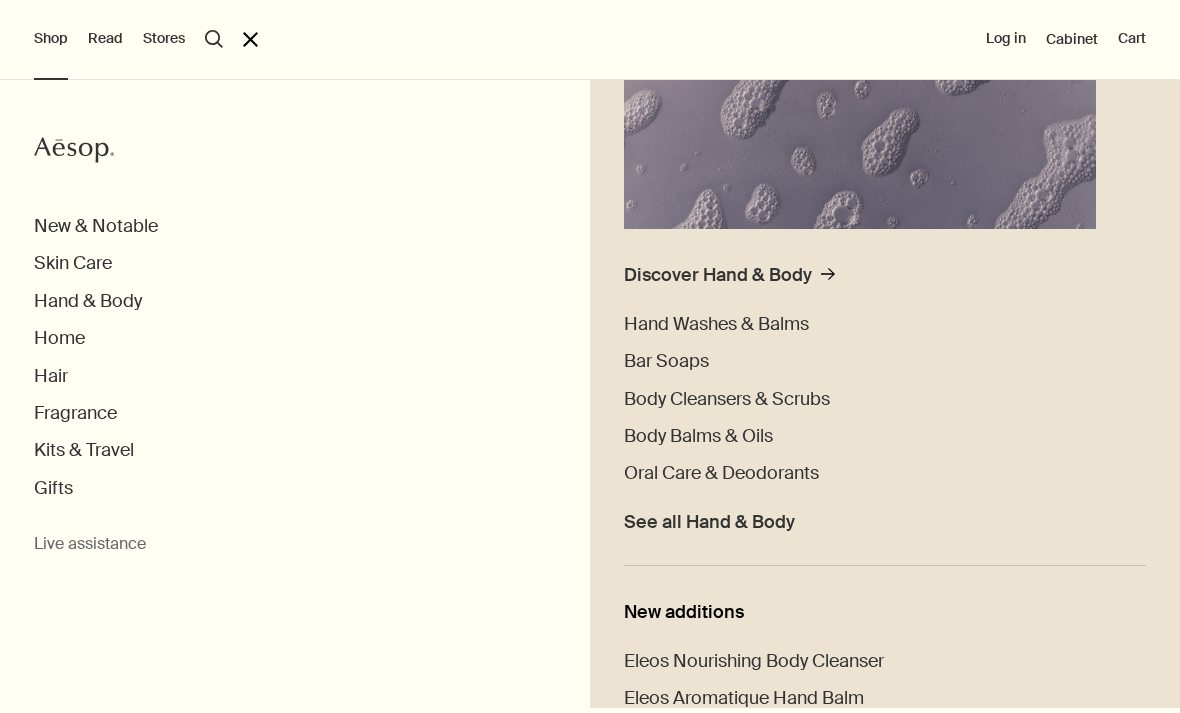 scroll, scrollTop: 345, scrollLeft: 0, axis: vertical 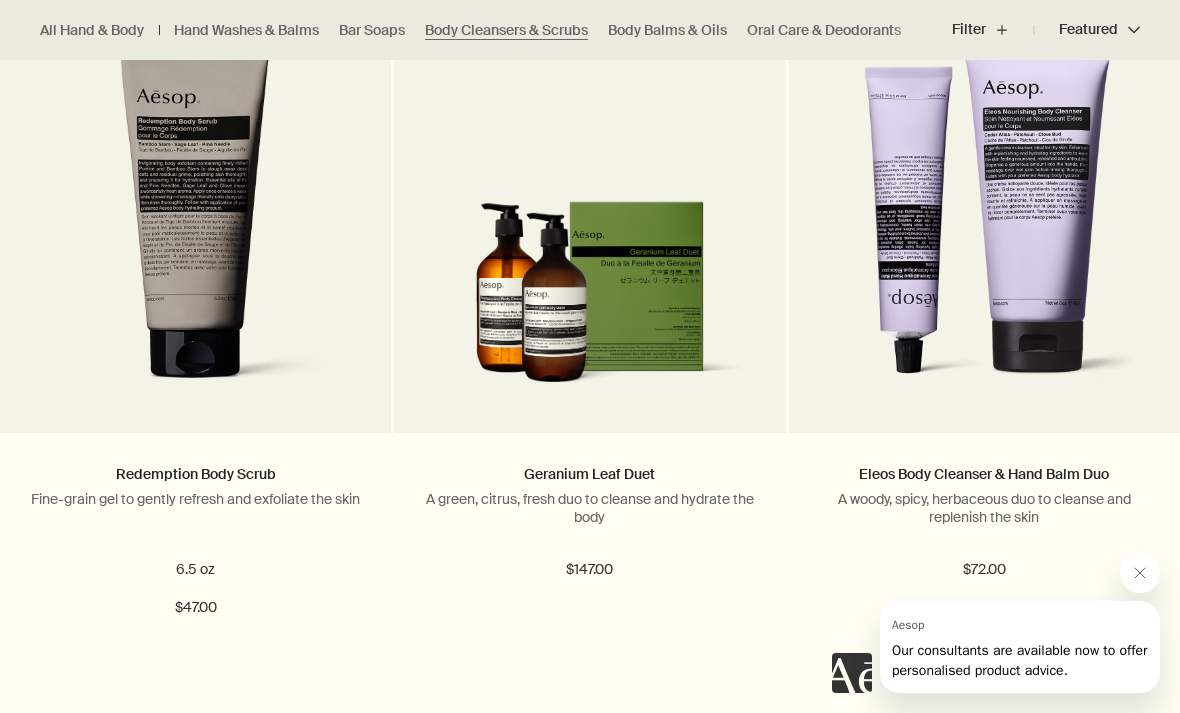 click on "Redemption Body Scrub" at bounding box center [196, 474] 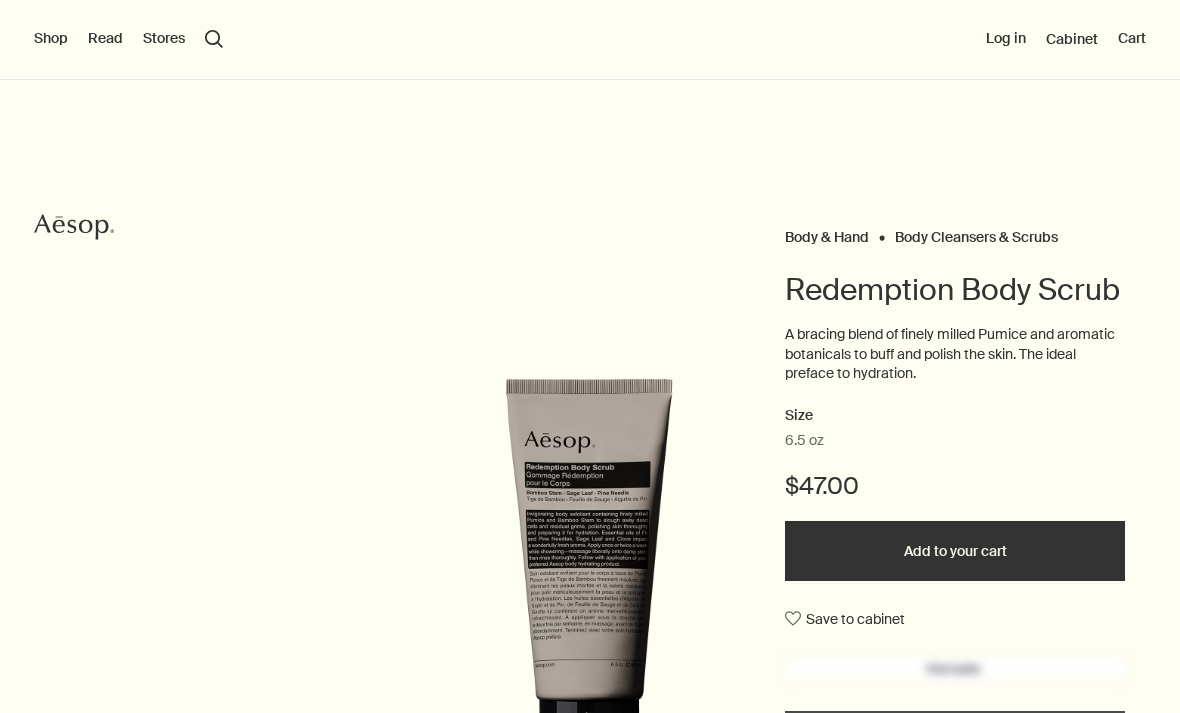 scroll, scrollTop: 0, scrollLeft: 0, axis: both 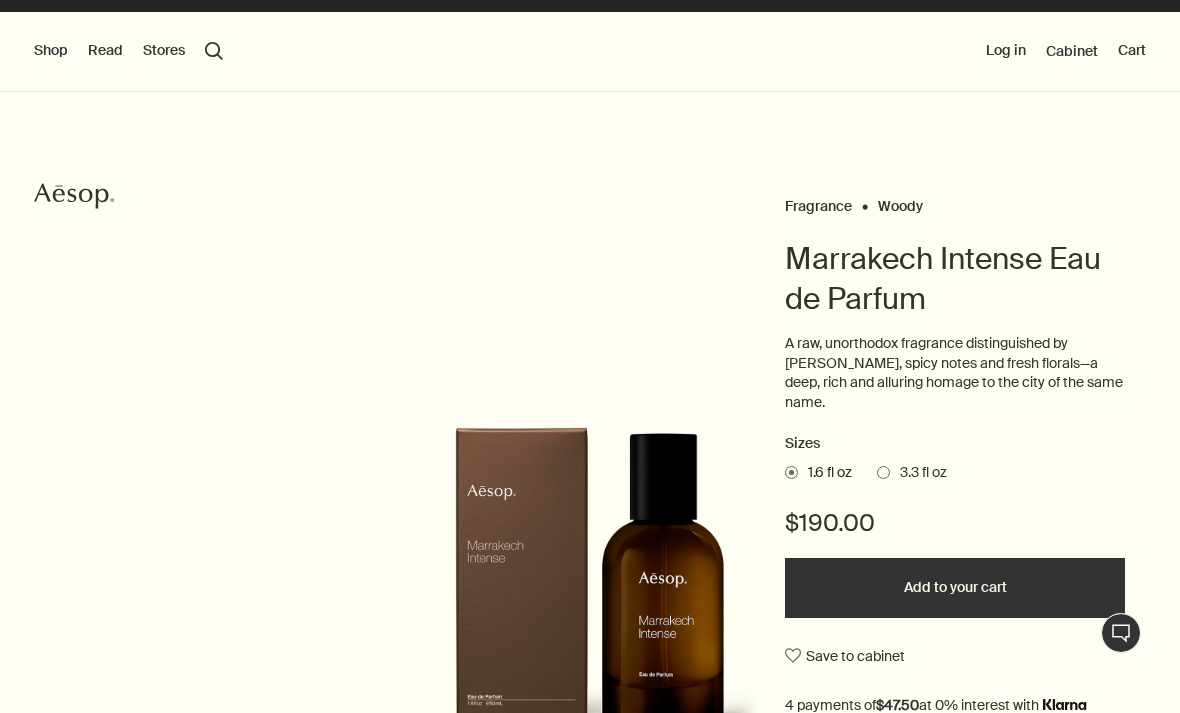 click on "Shop" at bounding box center [51, 51] 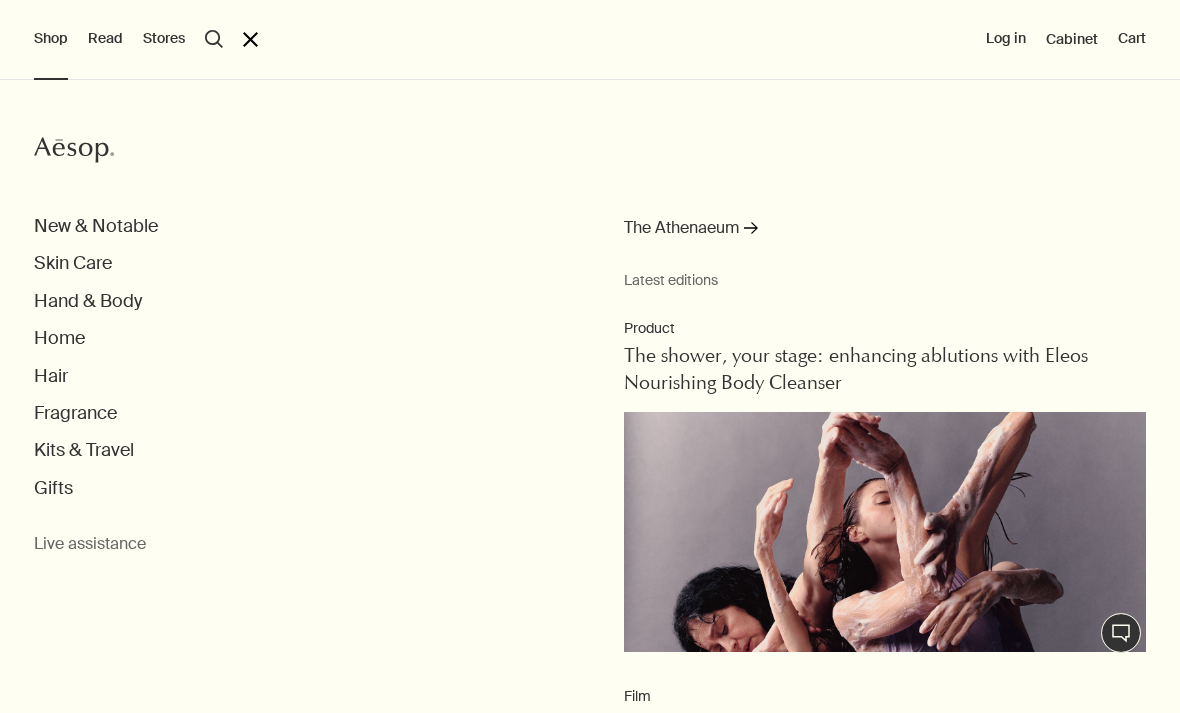 click on "Hand & Body" at bounding box center (88, 301) 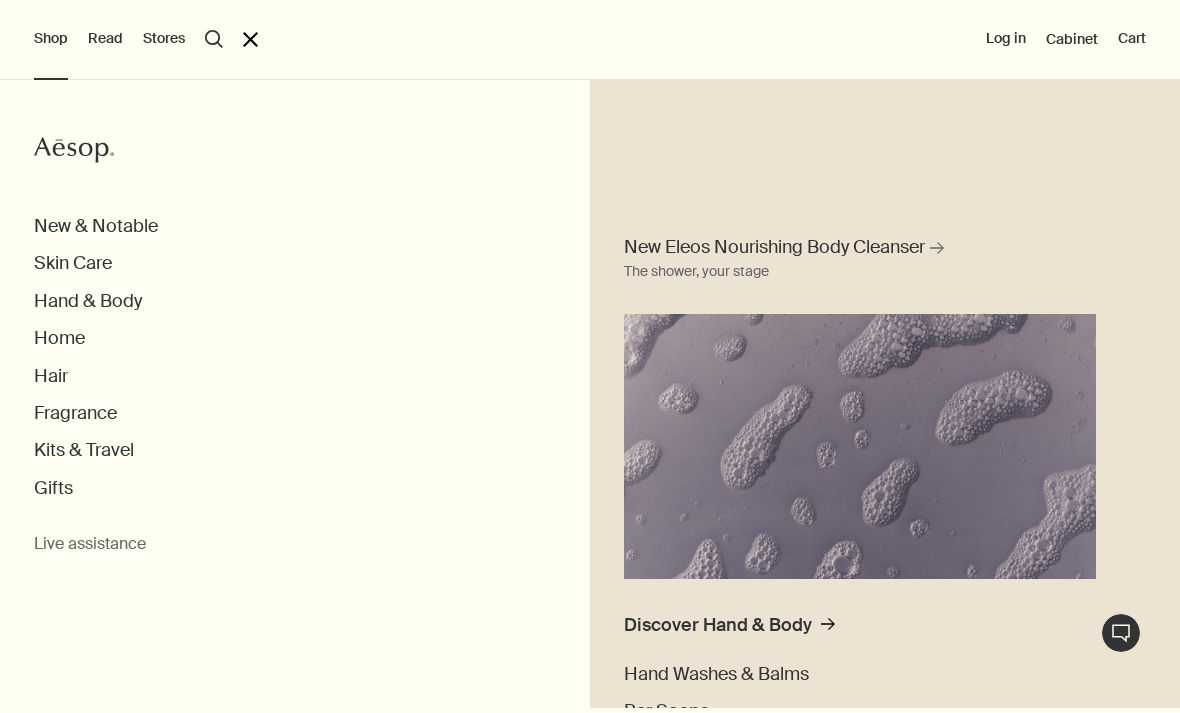 click on "Hand & Body" at bounding box center (88, 301) 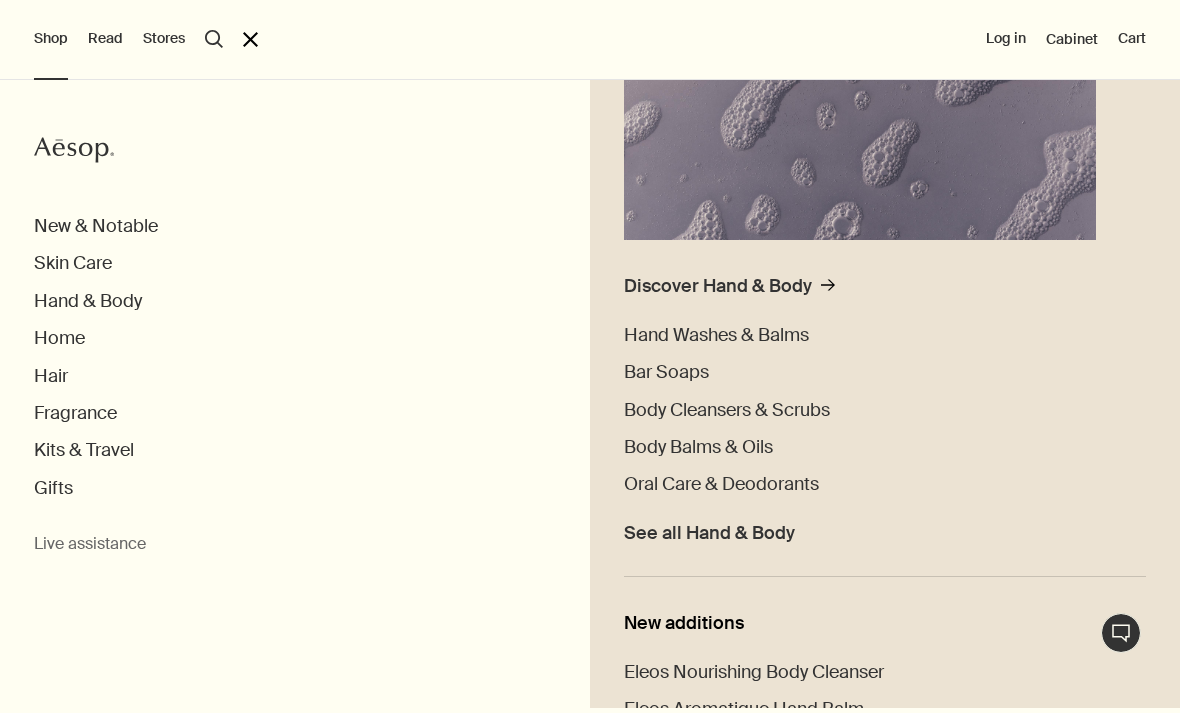 scroll, scrollTop: 333, scrollLeft: 0, axis: vertical 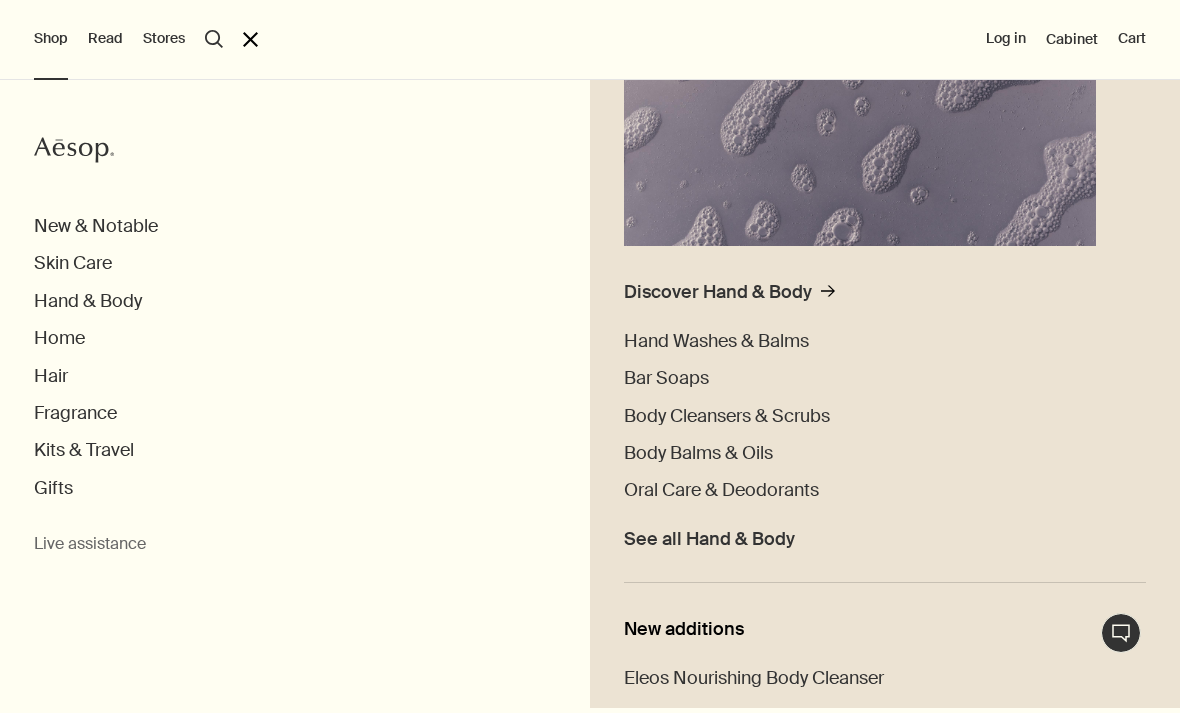 click on "Discover Hand & Body   rightArrow" at bounding box center (729, 298) 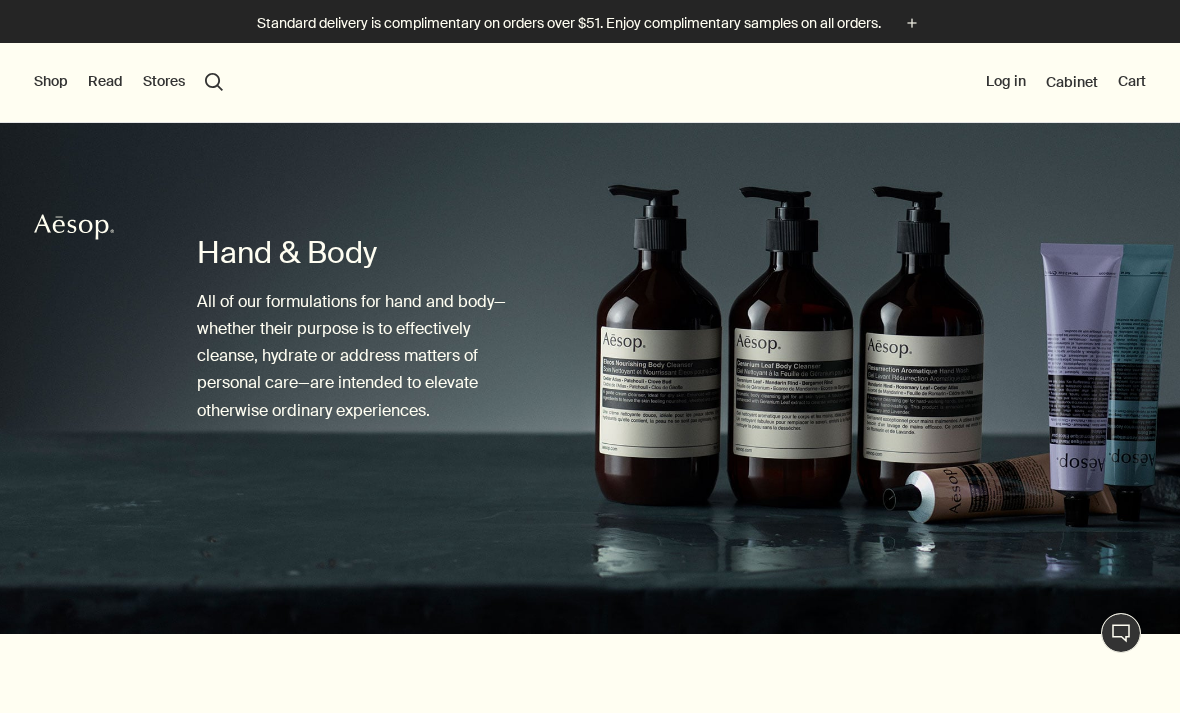 scroll, scrollTop: 37, scrollLeft: 0, axis: vertical 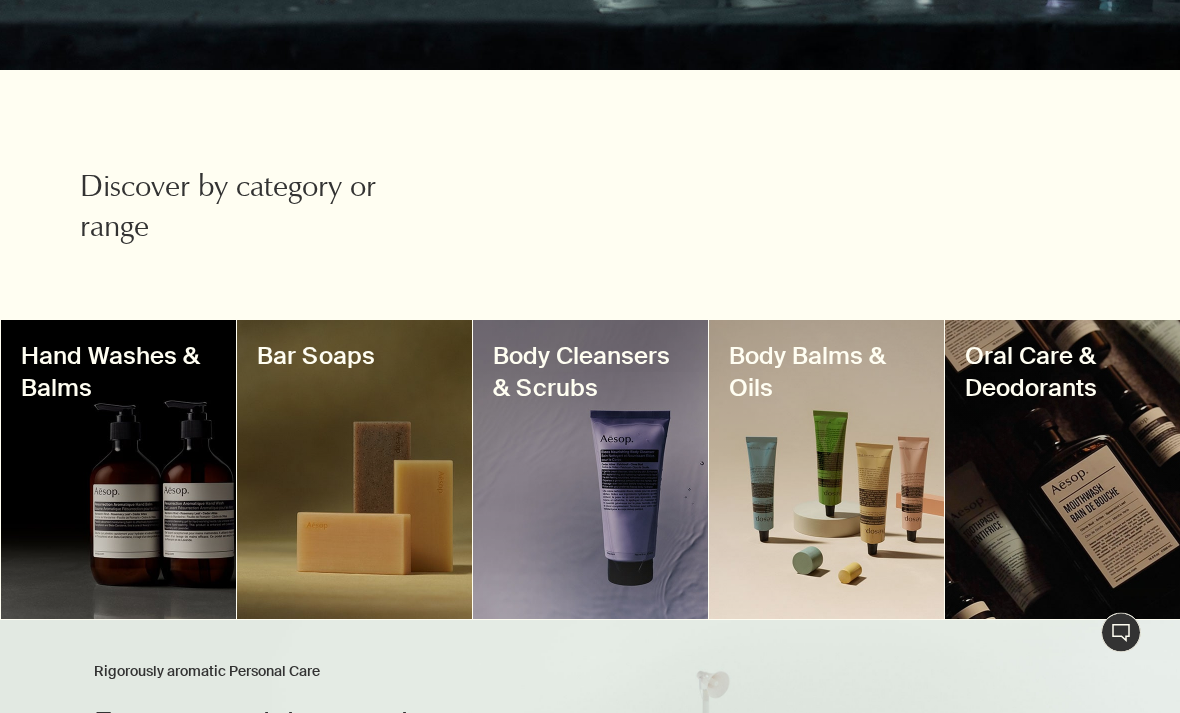 click at bounding box center [354, 470] 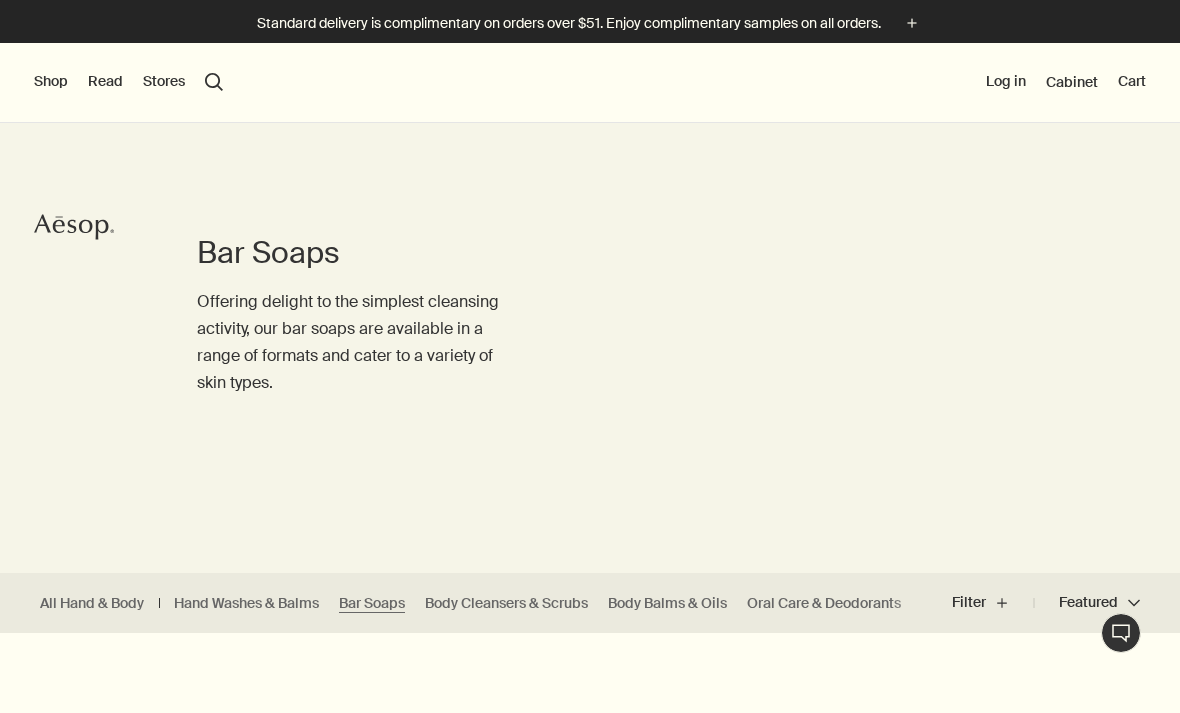 scroll, scrollTop: 0, scrollLeft: 0, axis: both 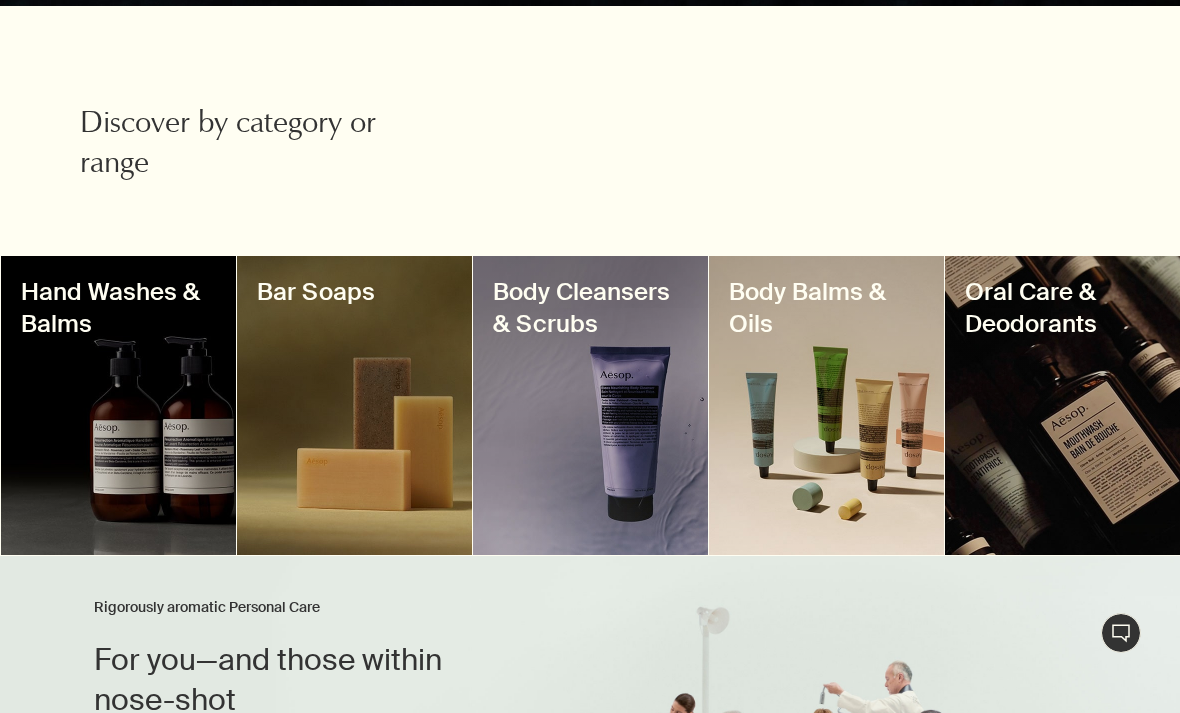 click at bounding box center (826, 405) 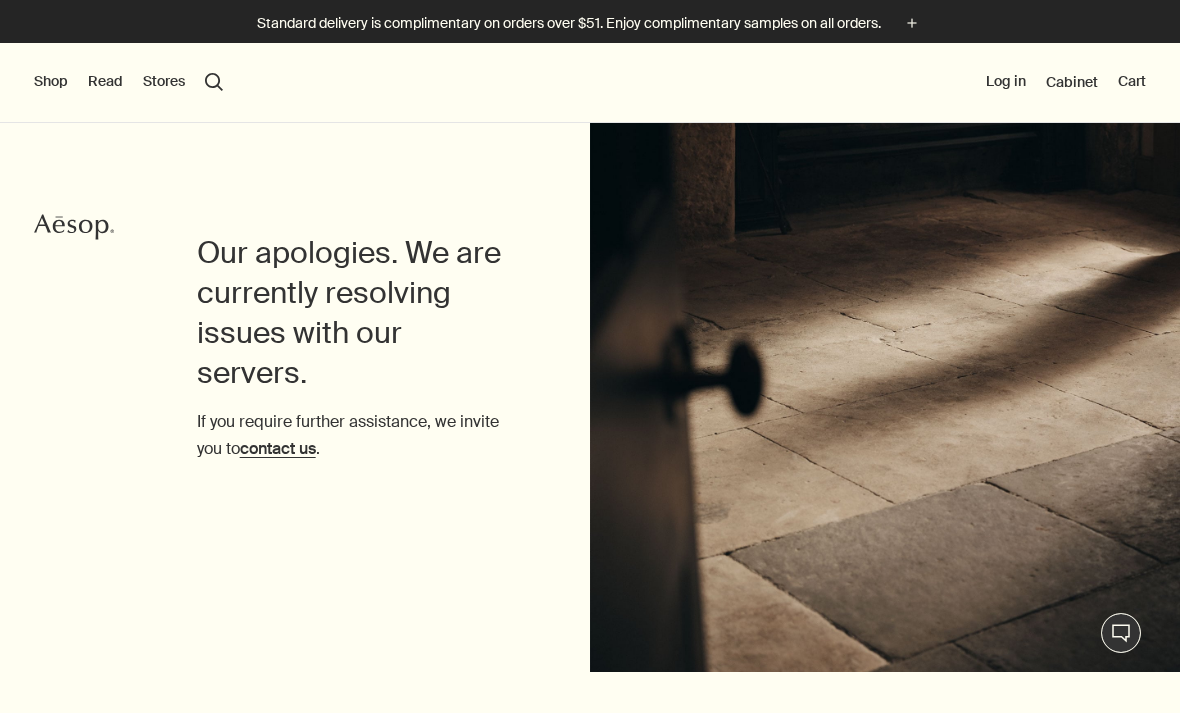 scroll, scrollTop: 0, scrollLeft: 0, axis: both 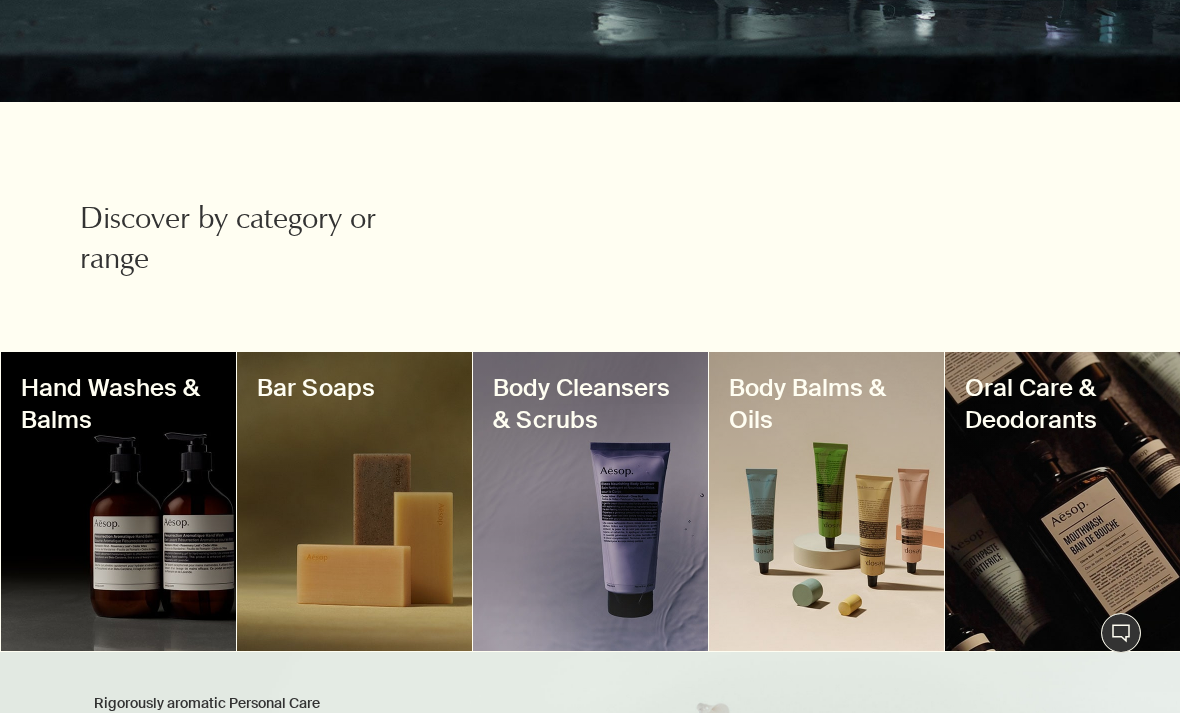 click at bounding box center (826, 501) 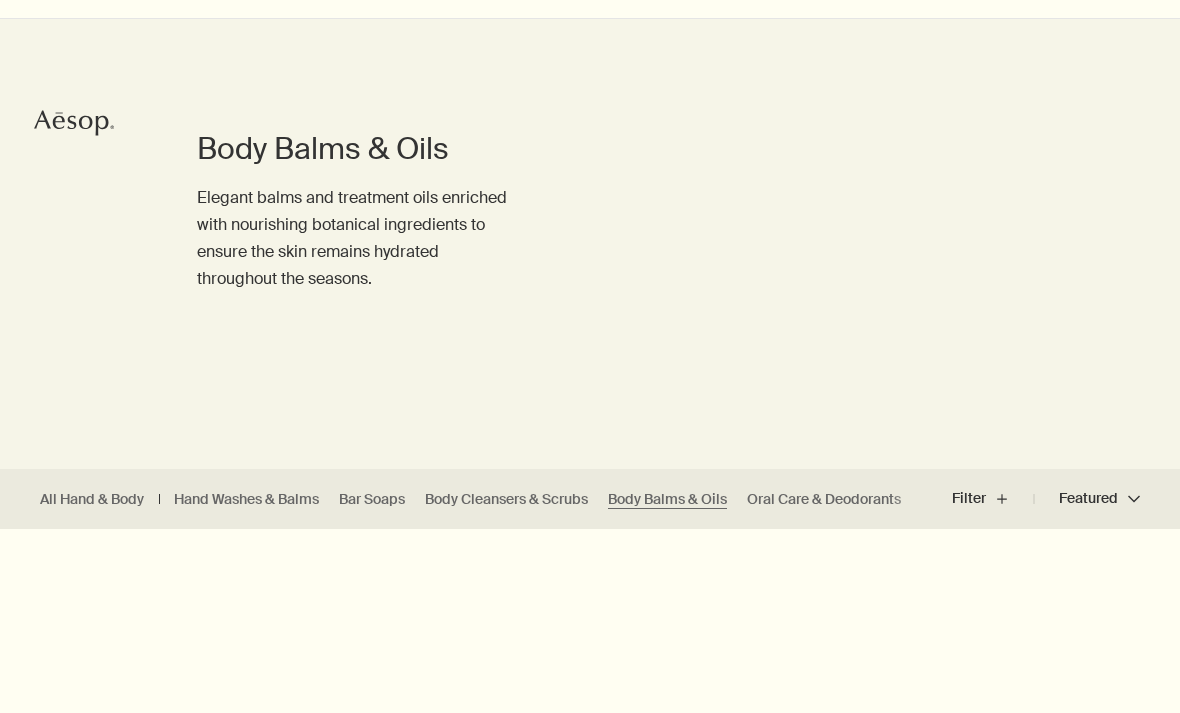 scroll, scrollTop: 0, scrollLeft: 0, axis: both 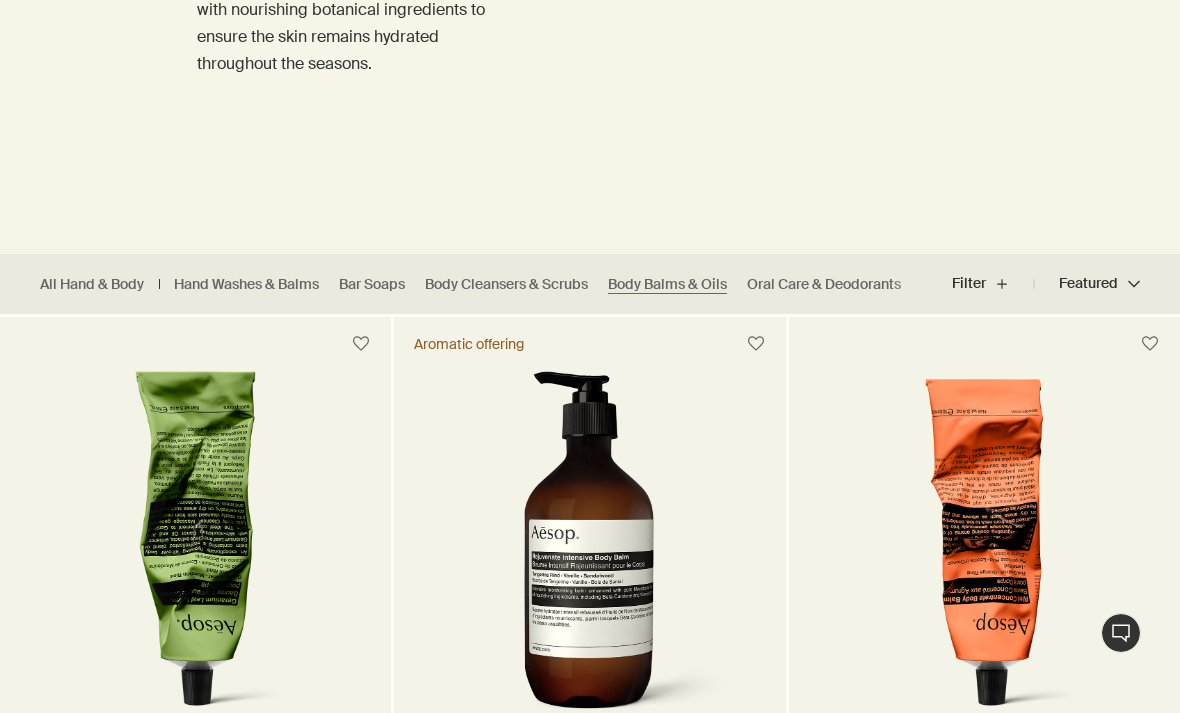 click on "Hand Washes & Balms" at bounding box center [246, 284] 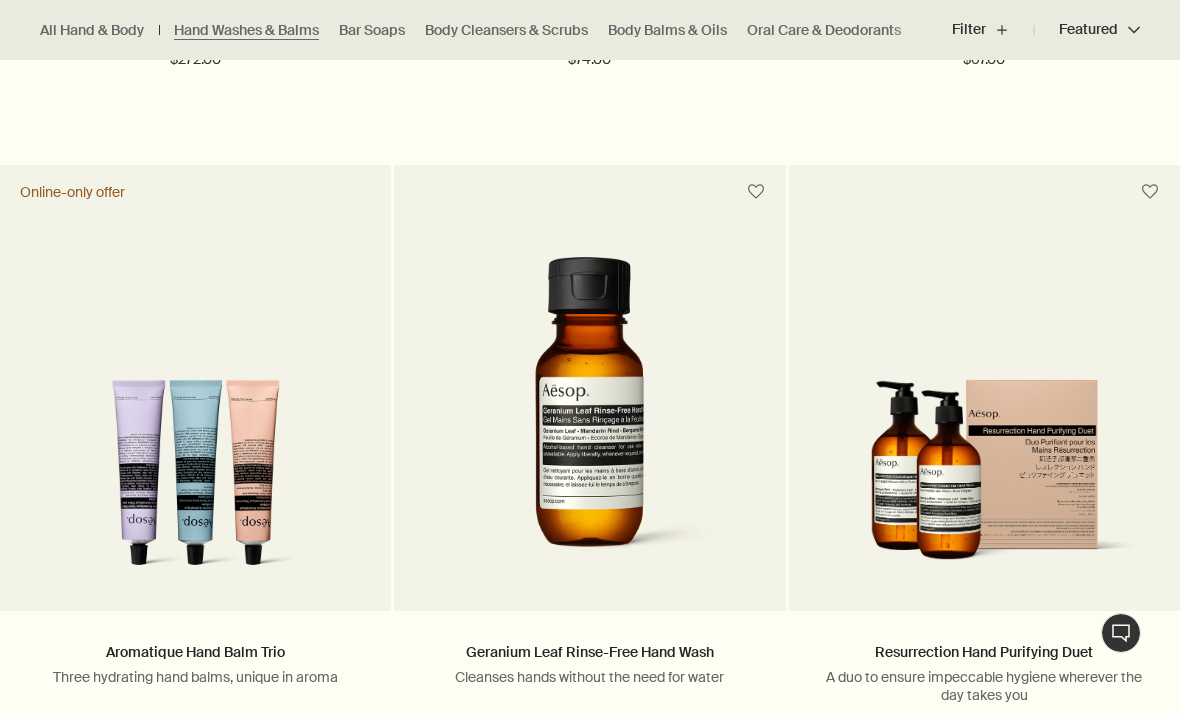 scroll, scrollTop: 4071, scrollLeft: 0, axis: vertical 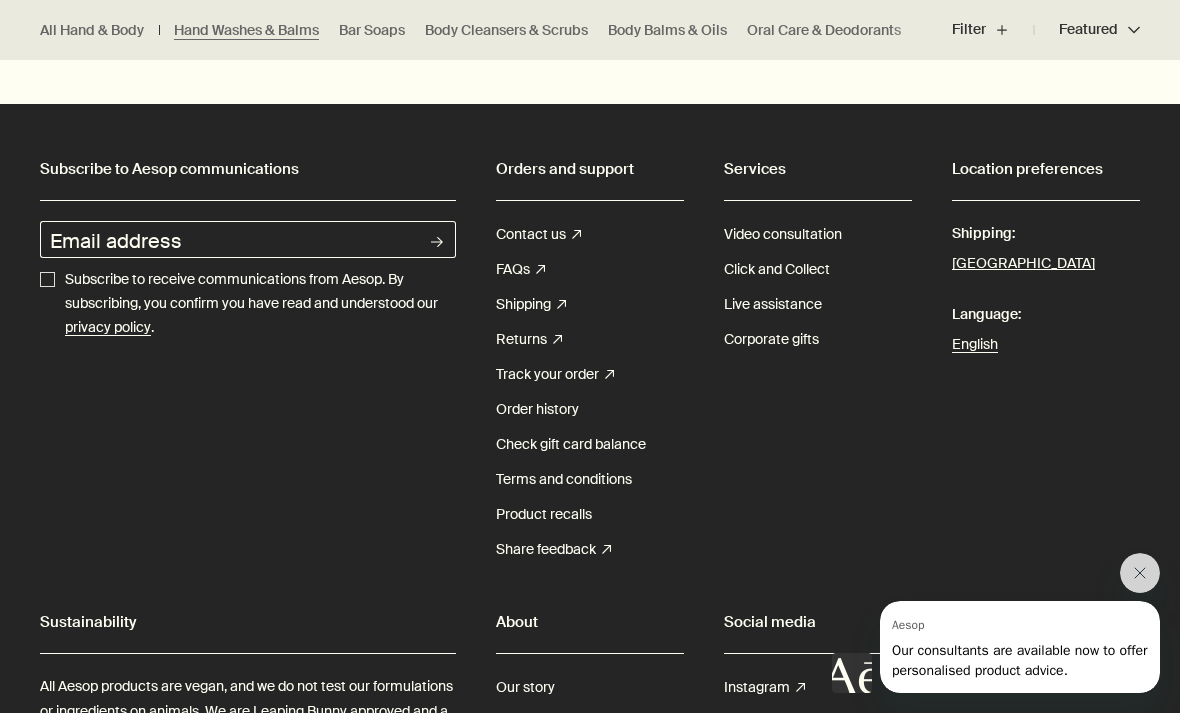 click on "Bar Soaps" at bounding box center (372, 30) 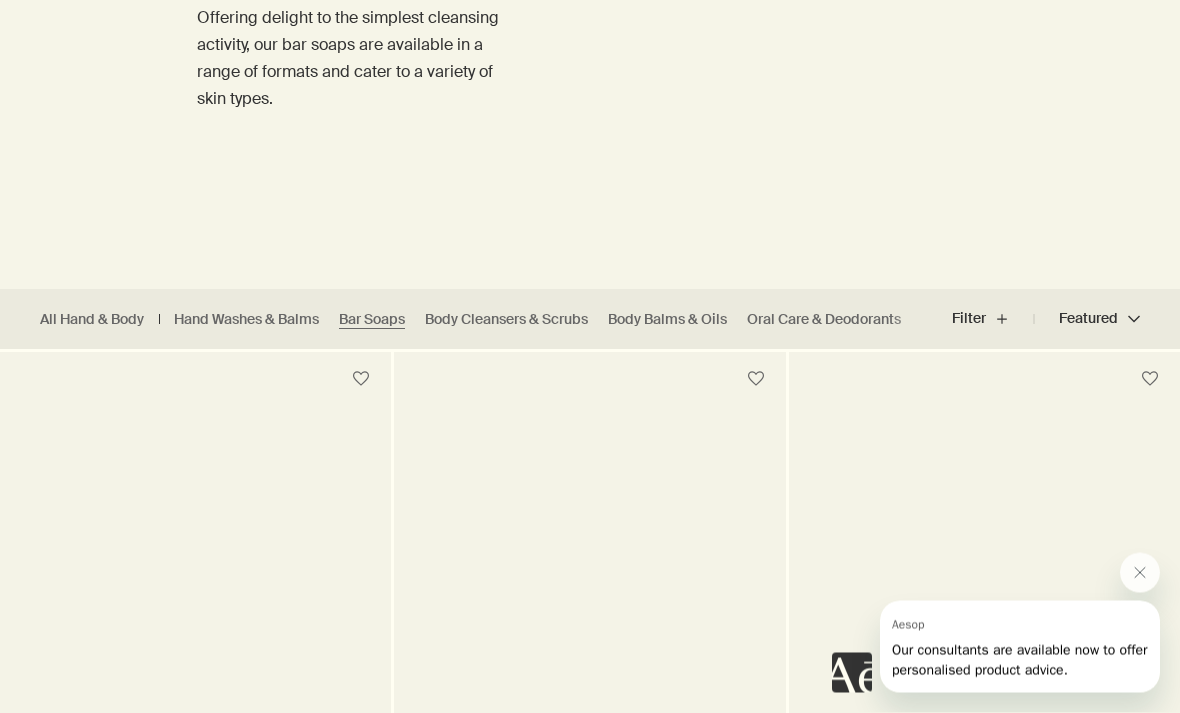 scroll, scrollTop: 404, scrollLeft: 0, axis: vertical 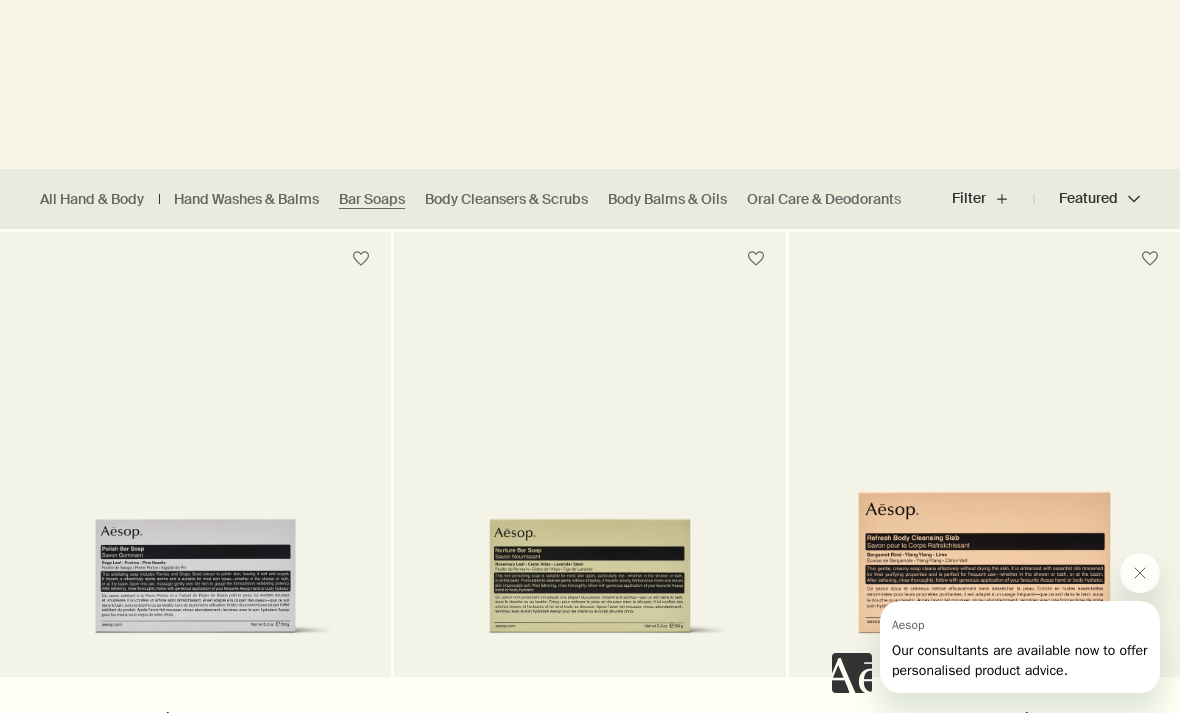 click on "All Hand & Body Hand Washes & Balms Bar Soaps Body Cleansers & Scrubs Body Balms & Oils Oral Care & Deodorants" at bounding box center (466, 199) 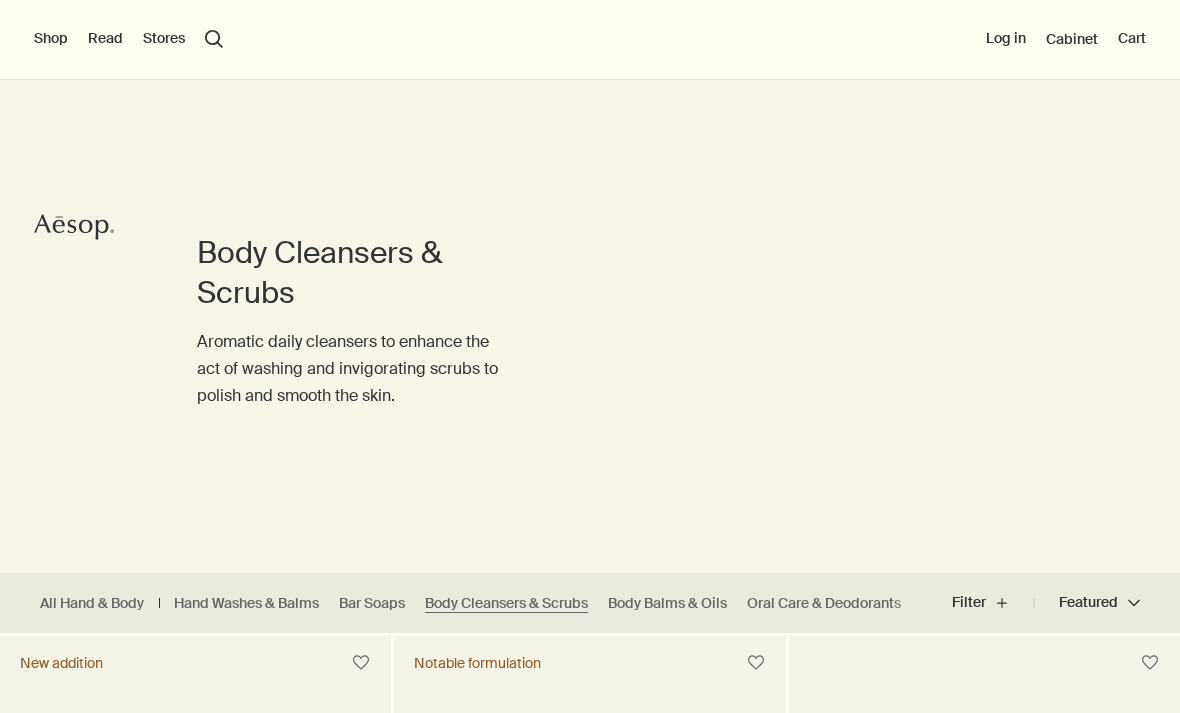 scroll, scrollTop: 174, scrollLeft: 0, axis: vertical 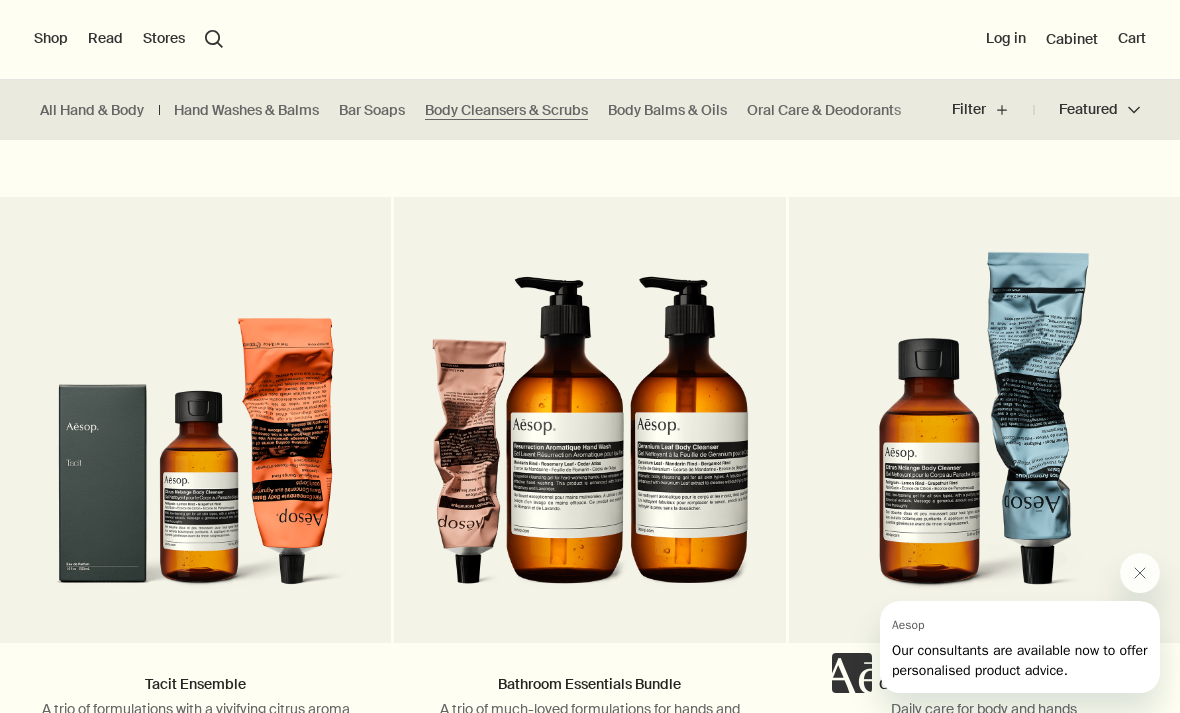 click on "Body Balms & Oils" at bounding box center [667, 110] 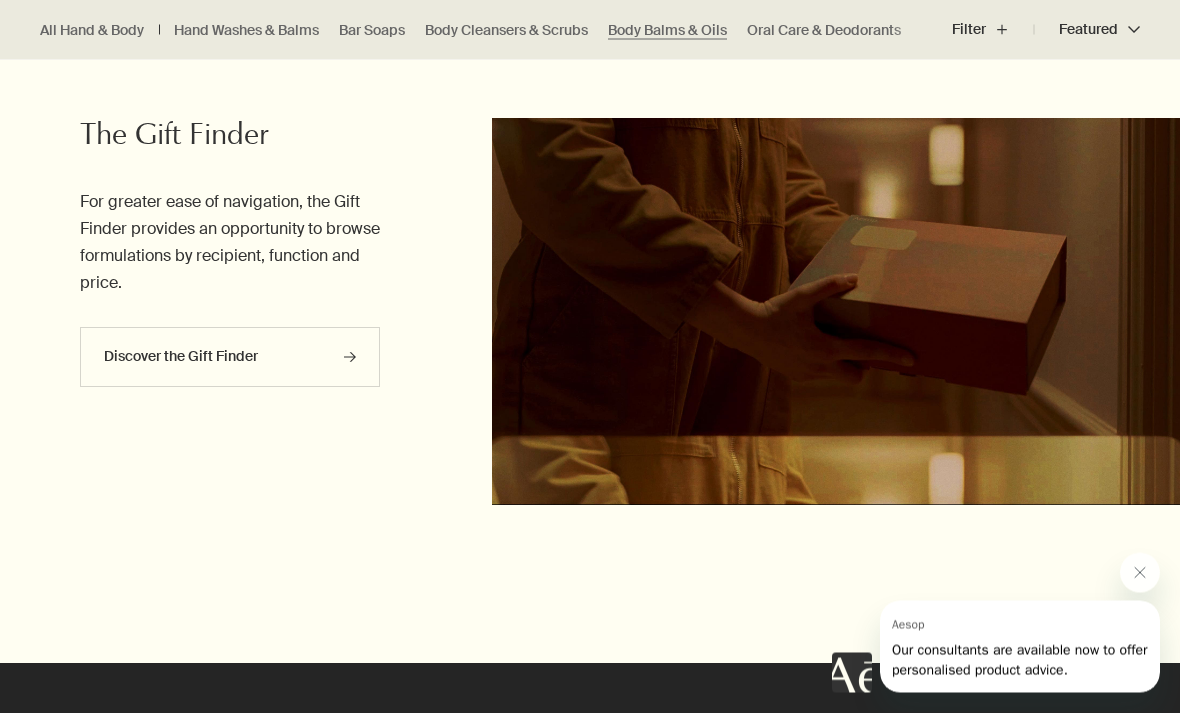 scroll, scrollTop: 4115, scrollLeft: 0, axis: vertical 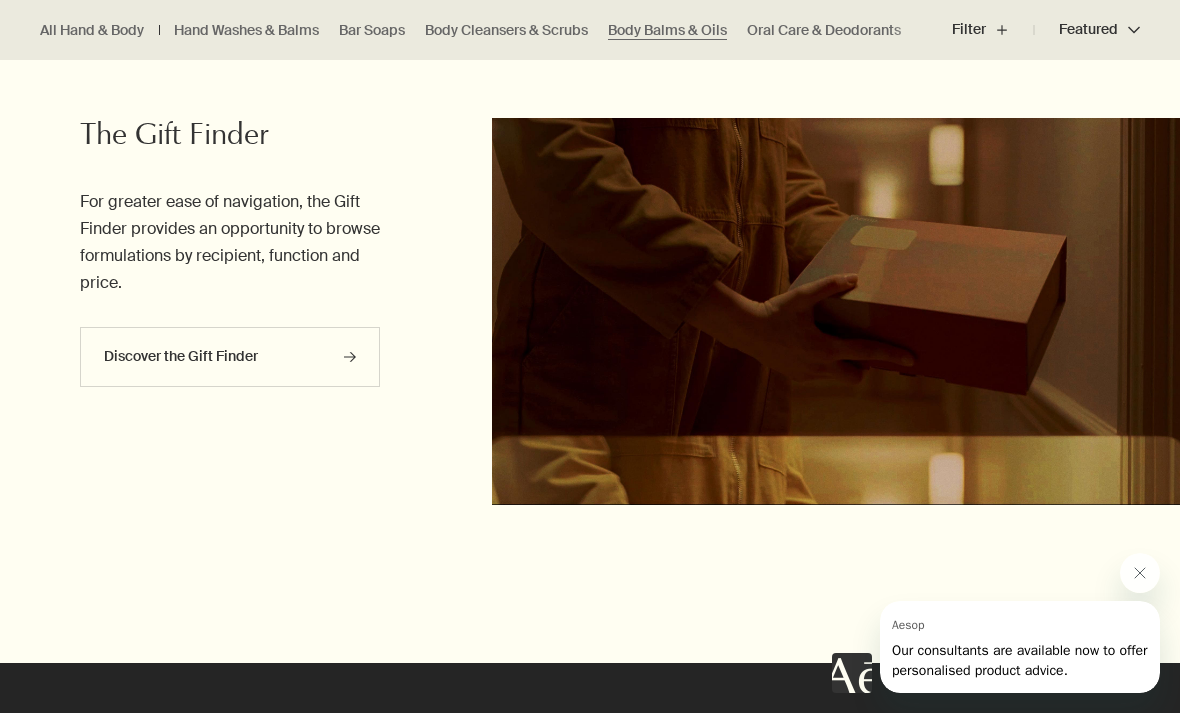 click on "Oral Care & Deodorants" at bounding box center (824, 30) 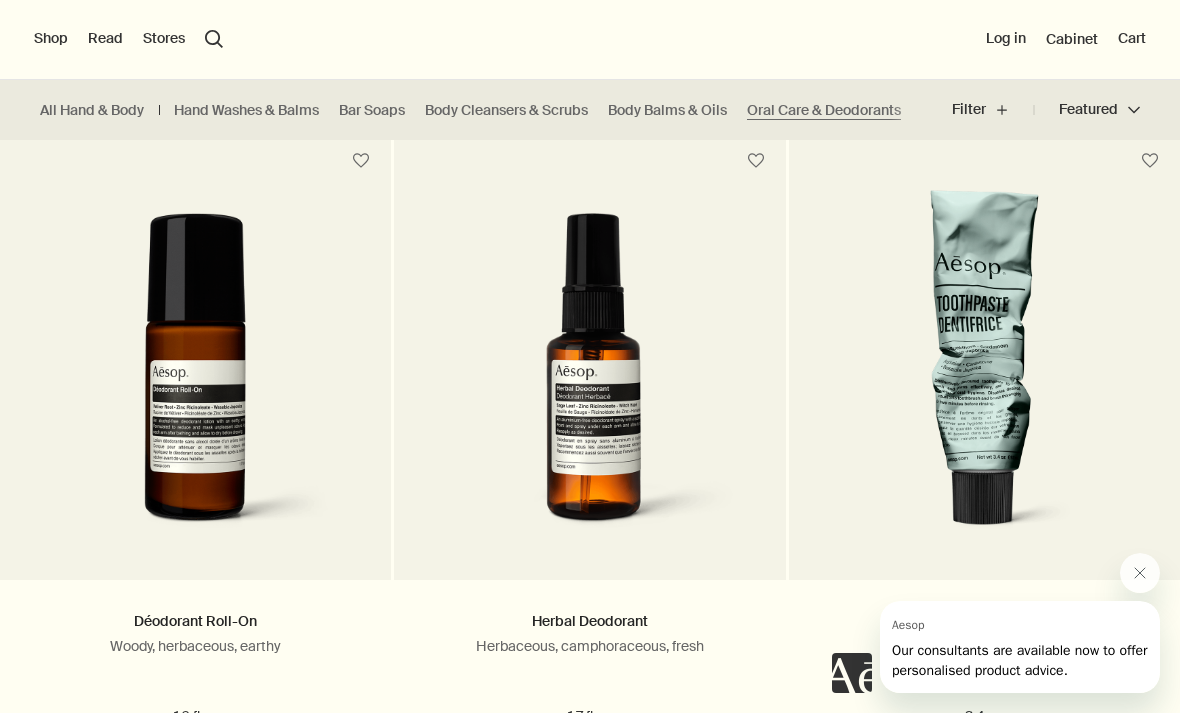 scroll, scrollTop: 1226, scrollLeft: 0, axis: vertical 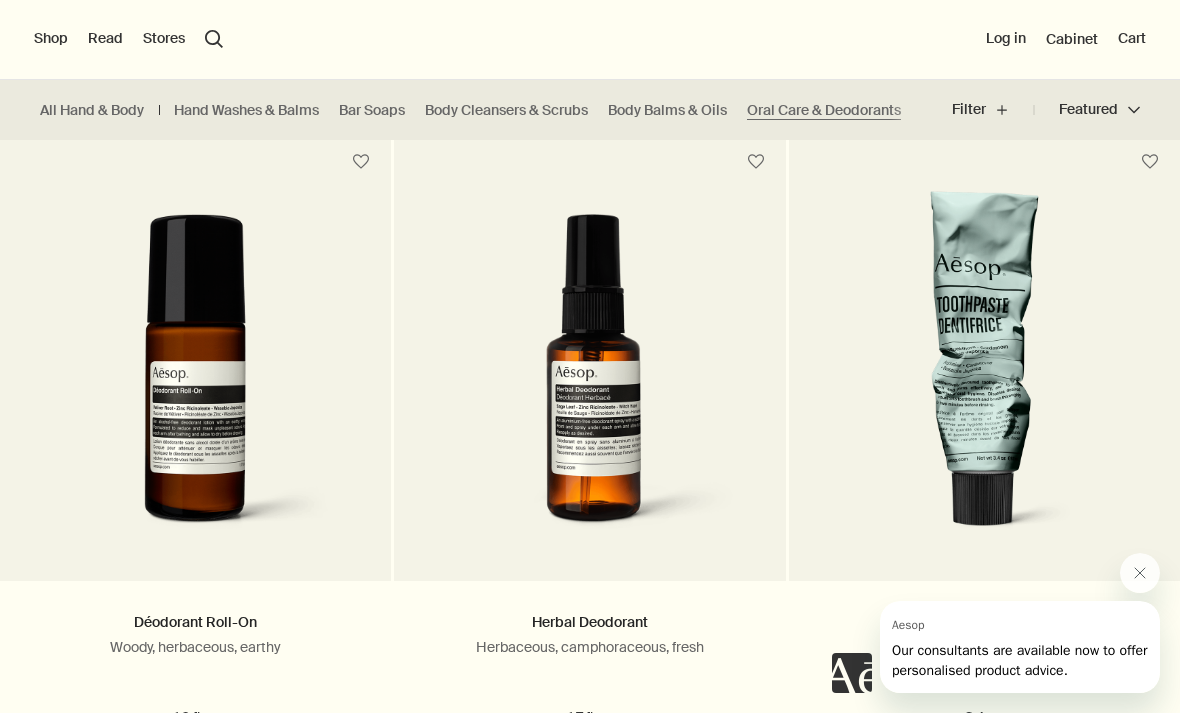click on "Toothpaste Mint, Anise, Spice 3.4 oz $19.00" at bounding box center (984, 689) 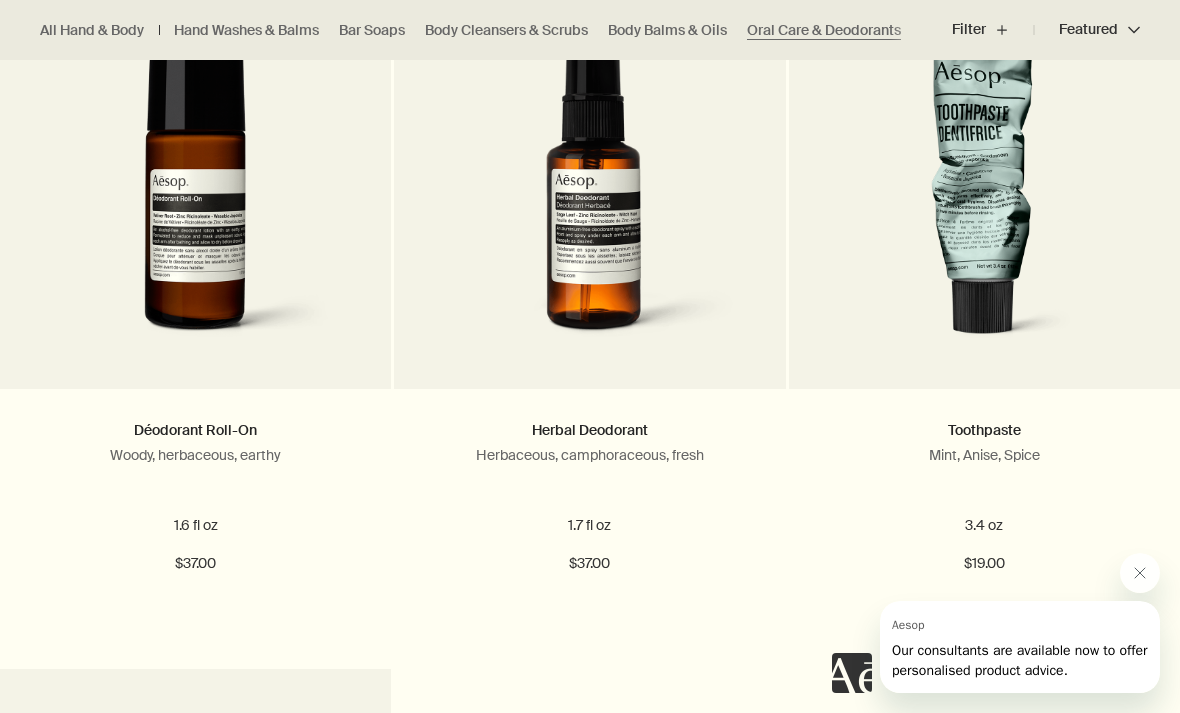 scroll, scrollTop: 1435, scrollLeft: 0, axis: vertical 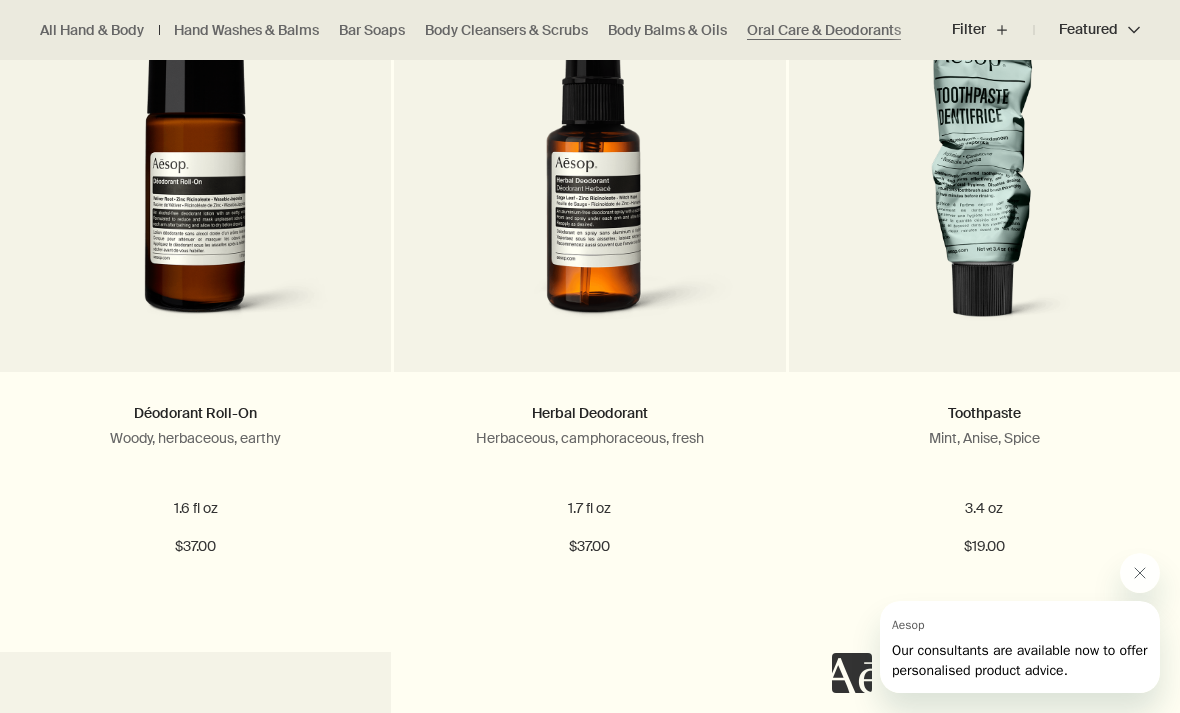 click on "Toothpaste" at bounding box center (984, 413) 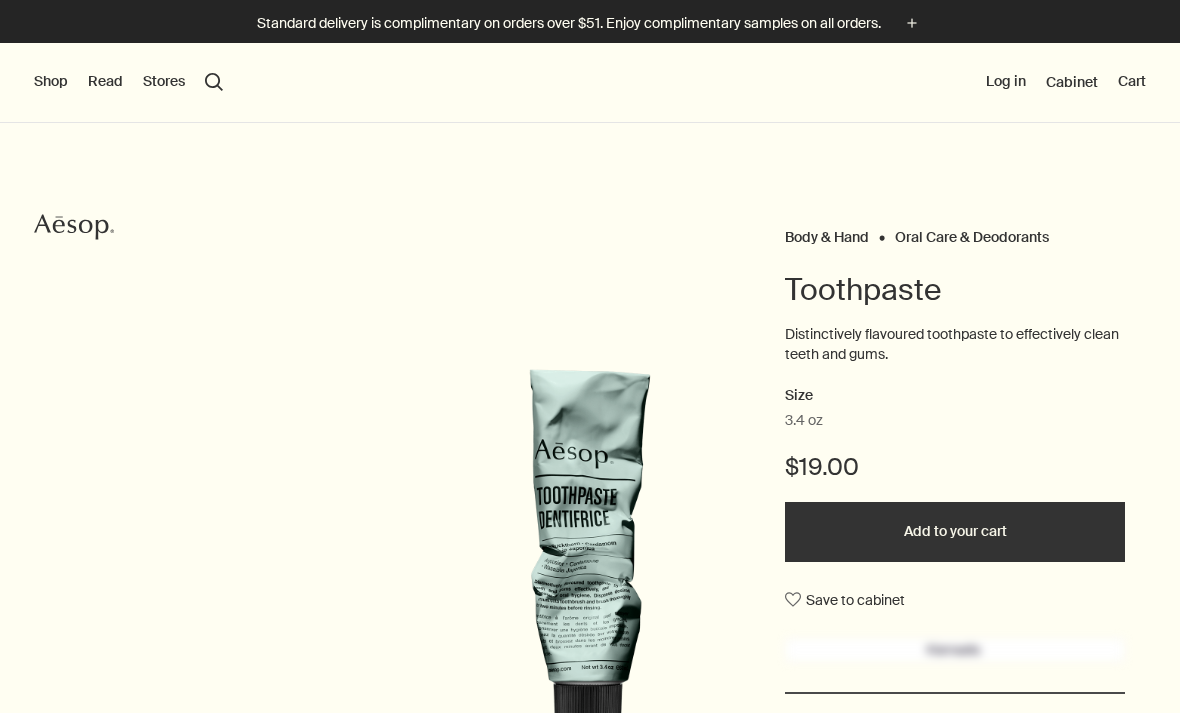 scroll, scrollTop: 0, scrollLeft: 0, axis: both 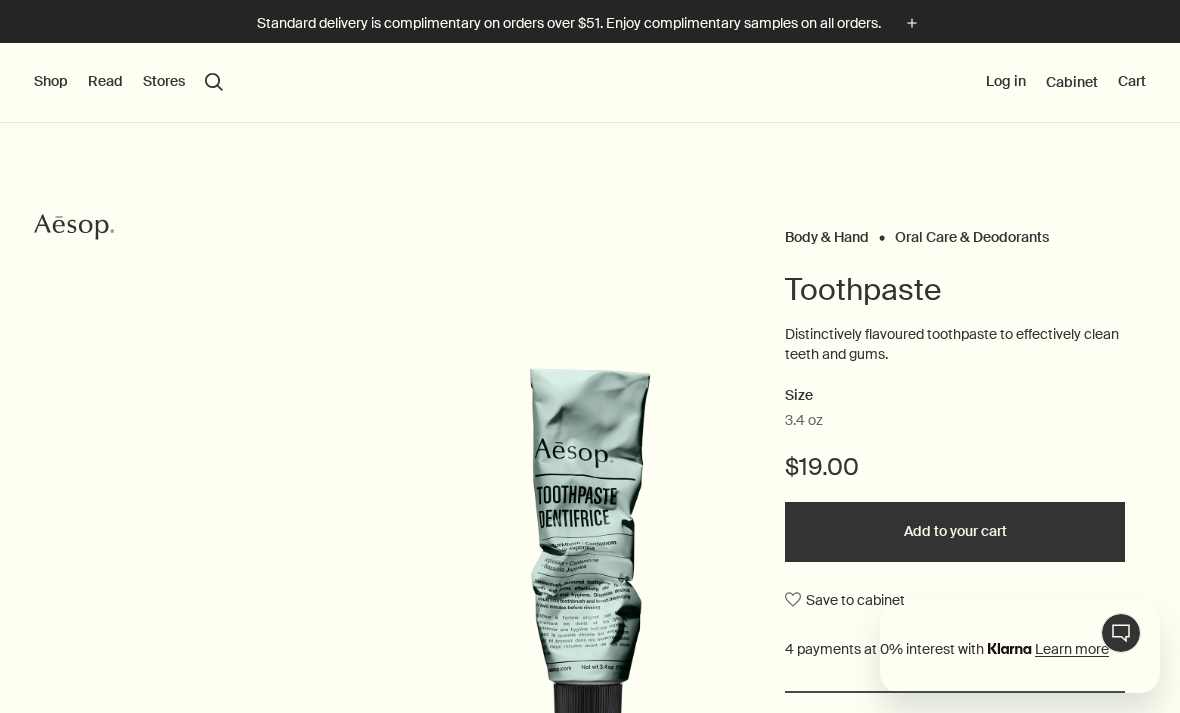 click on "Shop" at bounding box center [51, 82] 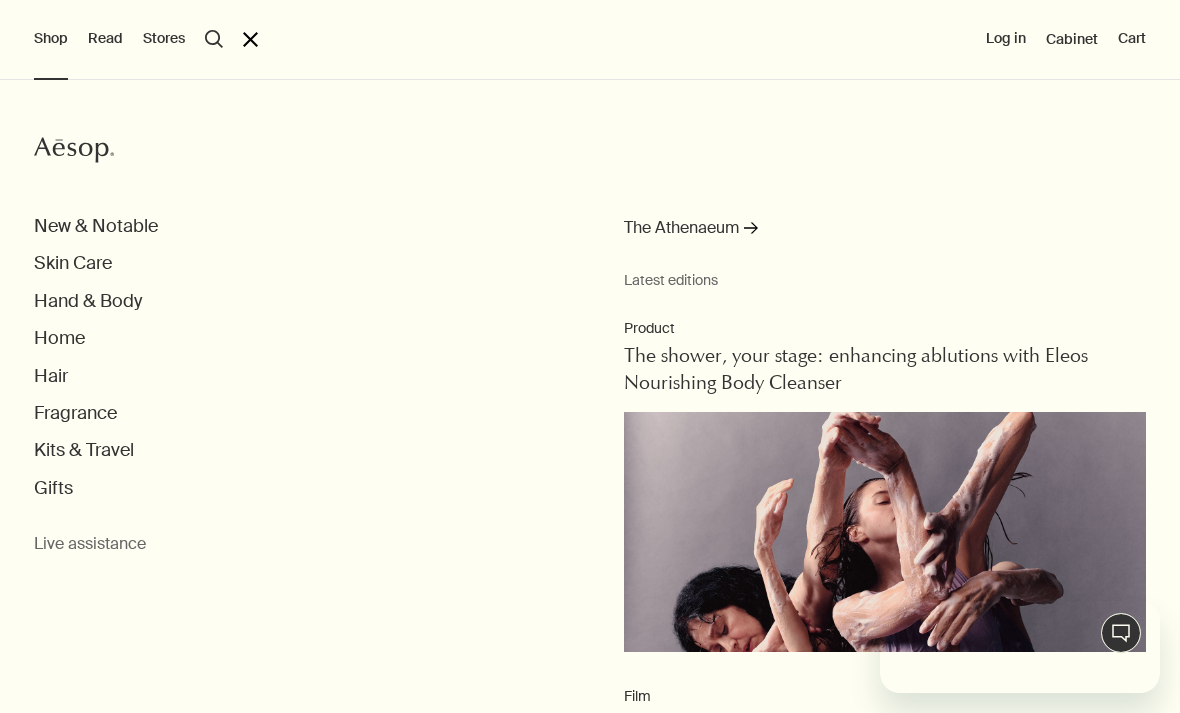 scroll, scrollTop: 0, scrollLeft: 0, axis: both 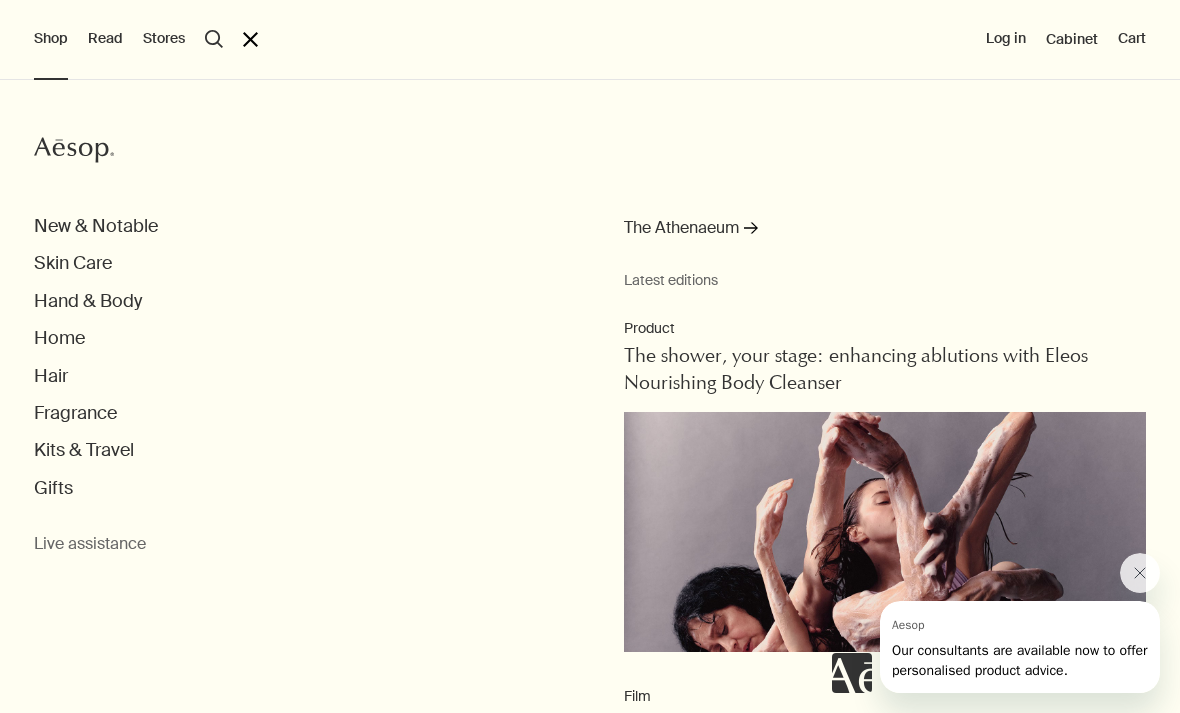 click on "search Search" at bounding box center (214, 39) 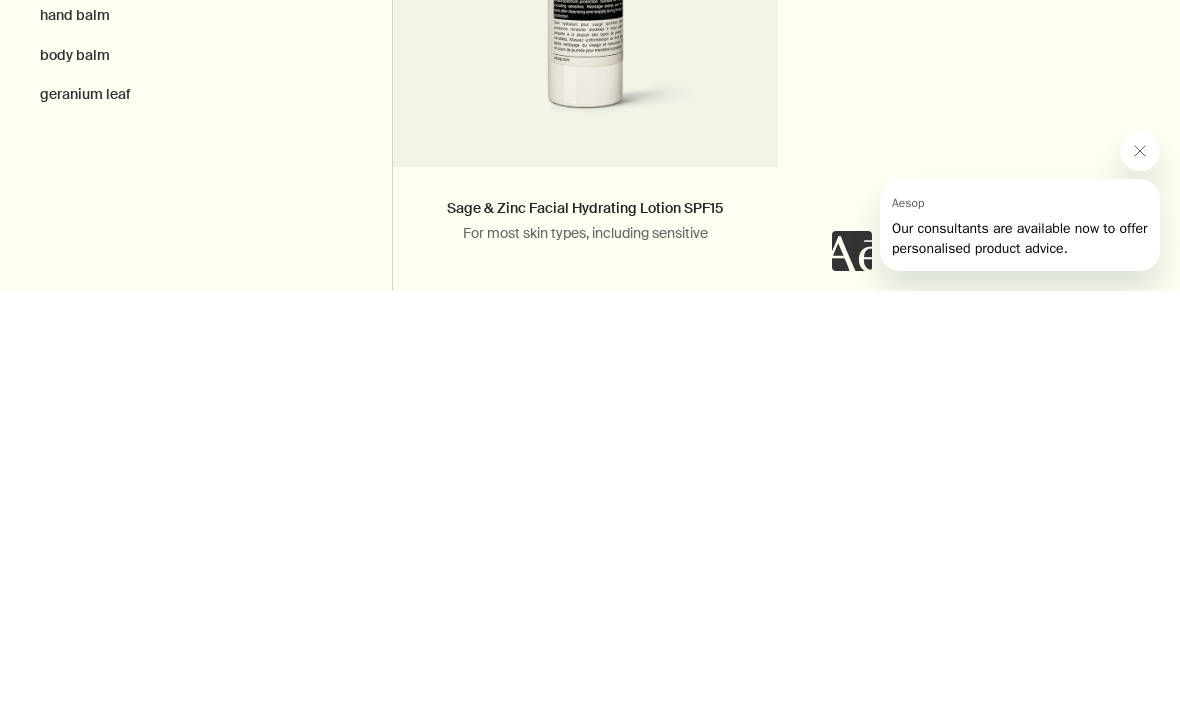 click at bounding box center (1140, 151) 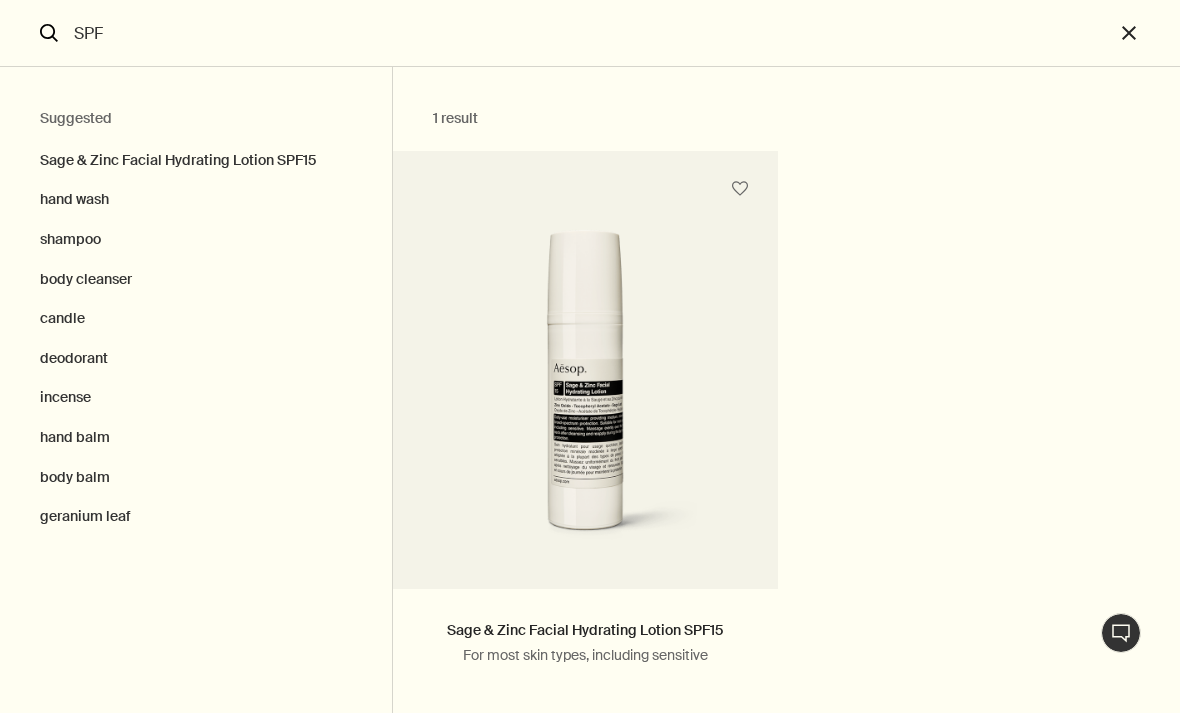 click on "SPF" at bounding box center [590, 33] 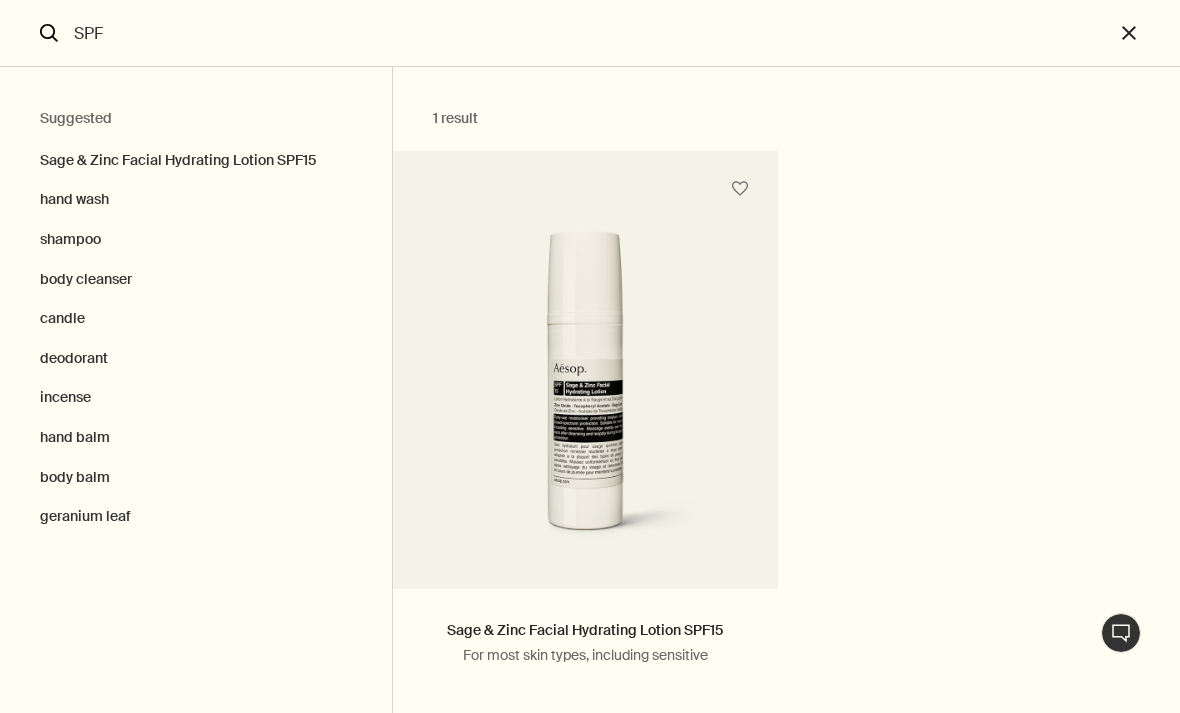 click on "Sage & Zinc Facial Hydrating Lotion SPF15" at bounding box center (196, 156) 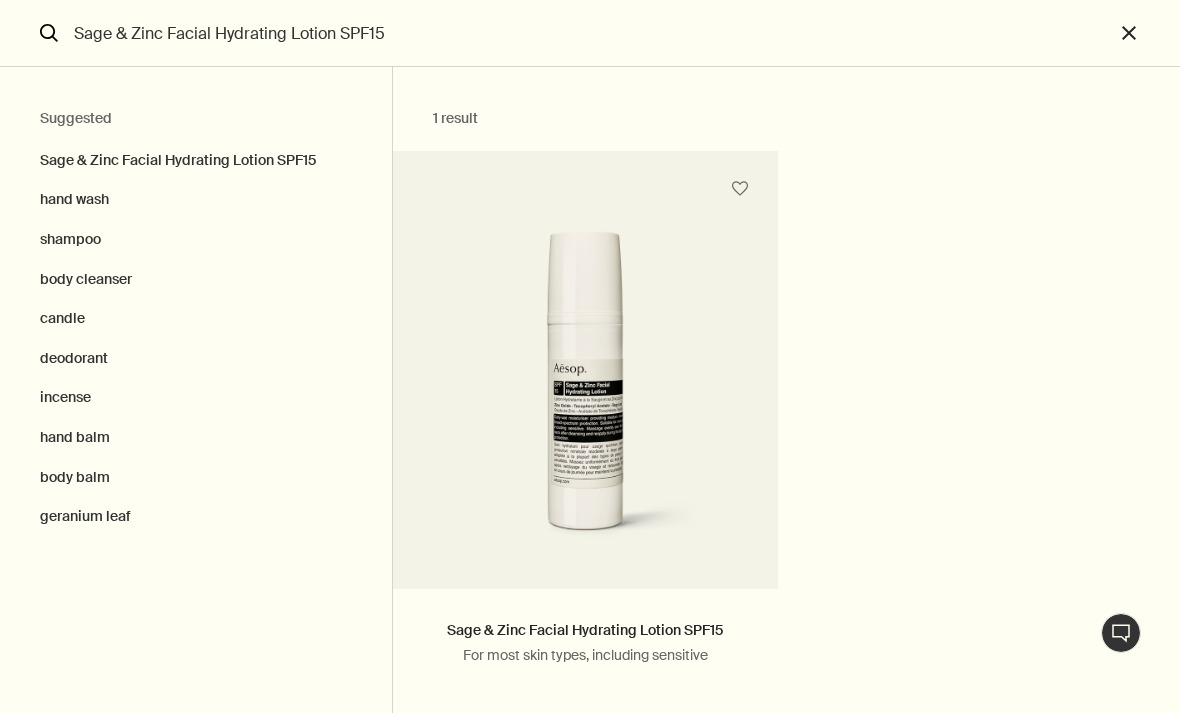 scroll, scrollTop: 0, scrollLeft: 0, axis: both 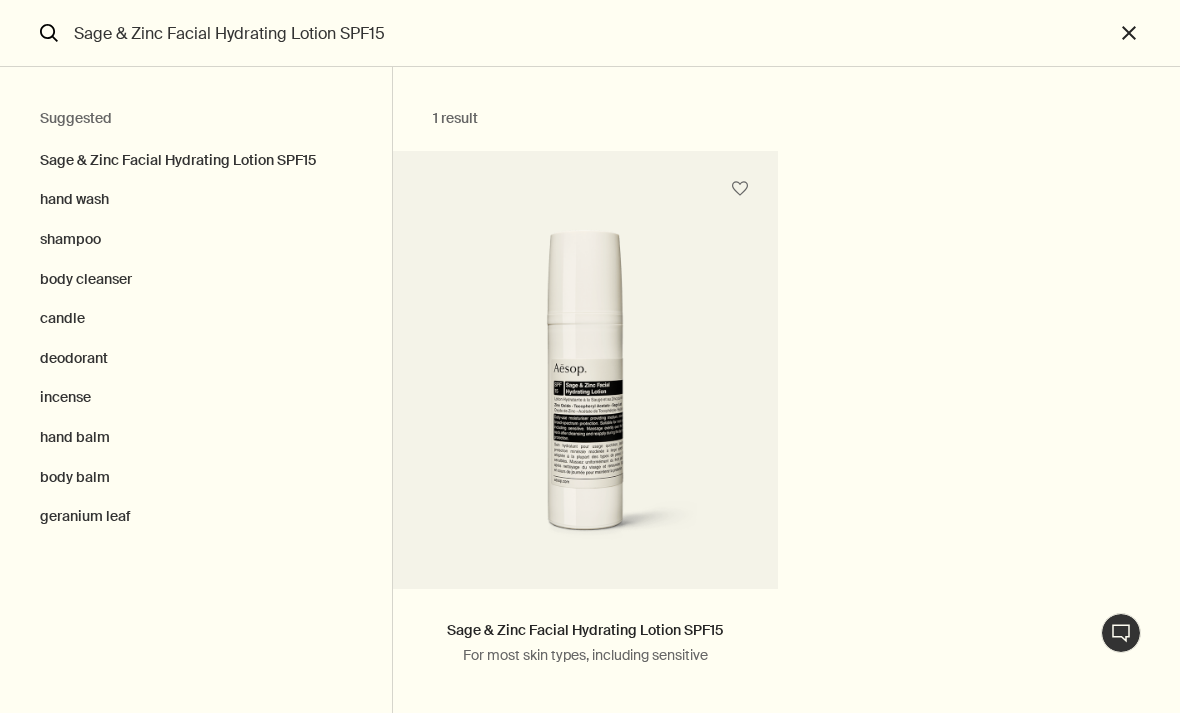 click on "close" at bounding box center [1147, 33] 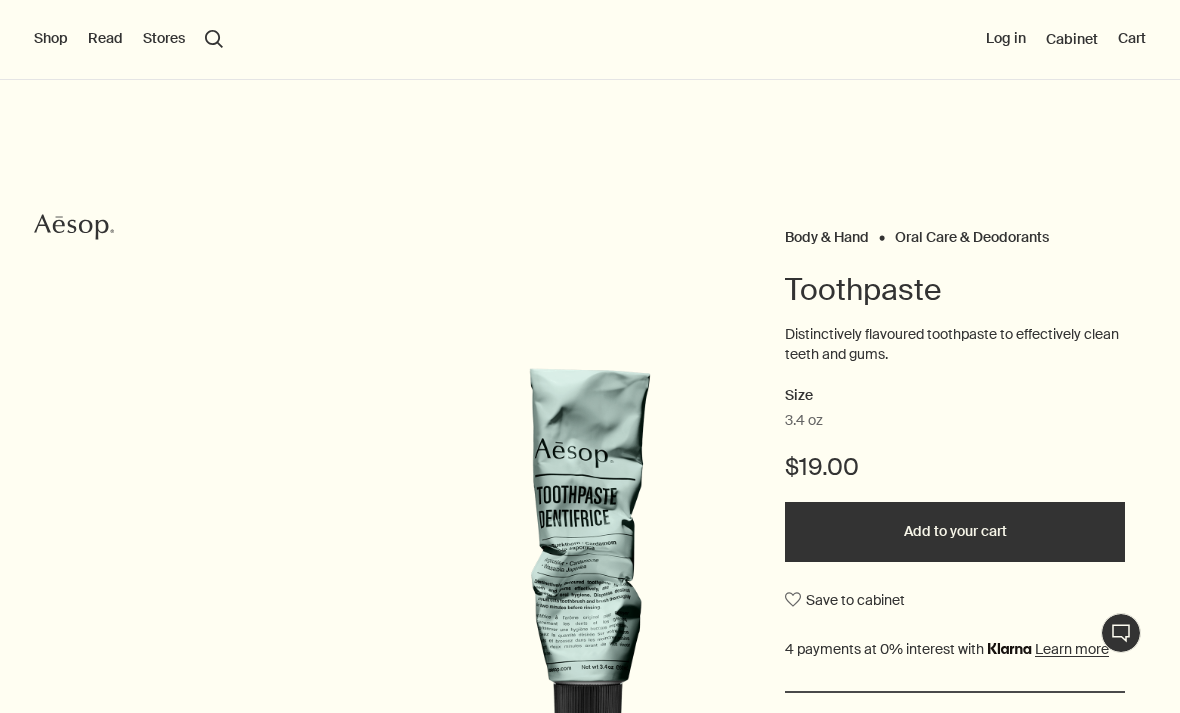 type 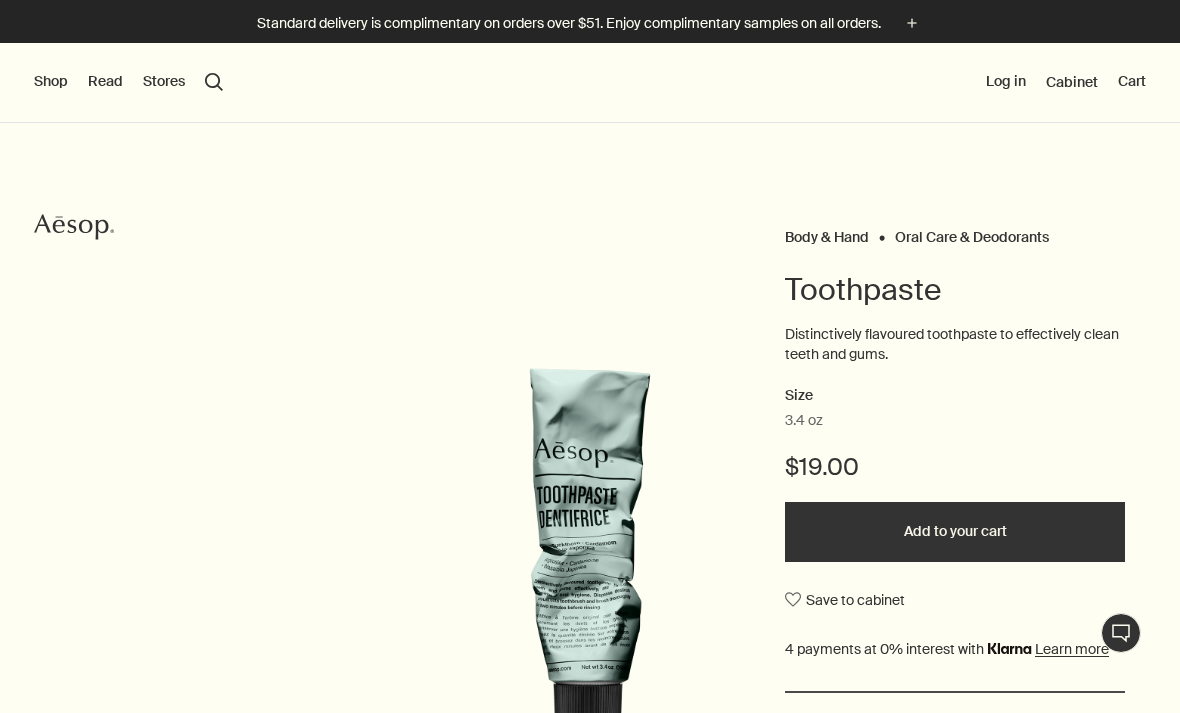 click on "Read" at bounding box center (105, 82) 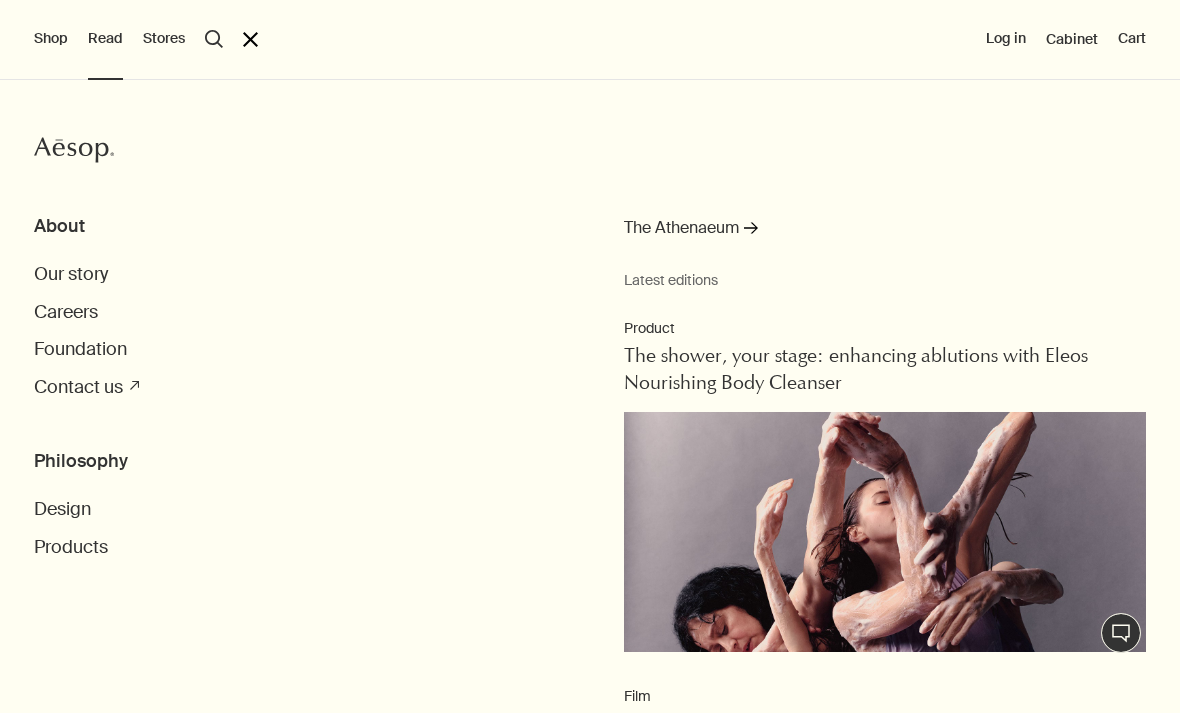 click on "Shop Aesop New & Notable Skin Care Hand & Body Home Hair Fragrance Kits & Travel Gifts Live assistance Read Aesop About Our story Careers Foundation Contact us   rightUpArrow Philosophy Design Products The Athenaeum rightArrow Latest editions Product The shower, your stage: enhancing ablutions with Eleos Nourishing Body Cleanser Film An Aesop filmography: movies to stir the imagination  Film ‘The Soap Service’: a gift-giving spectacle, inspired by cinema  Essay Embracing traces of life: Chuseok 2024 Essay Expressing gratitude via the written word: celebrating Chuseok 2023 Stores Aesop search Search Aesop close Log in Cabinet Cart" at bounding box center (590, 356) 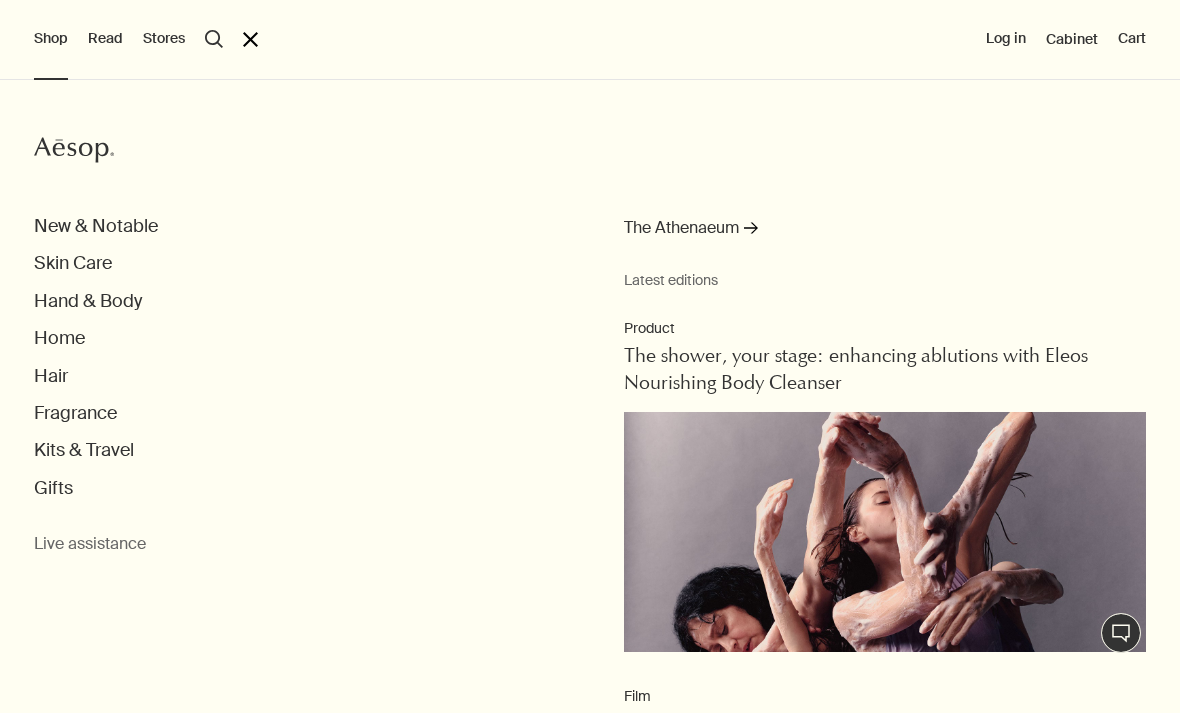 click on "Skin Care" at bounding box center [73, 263] 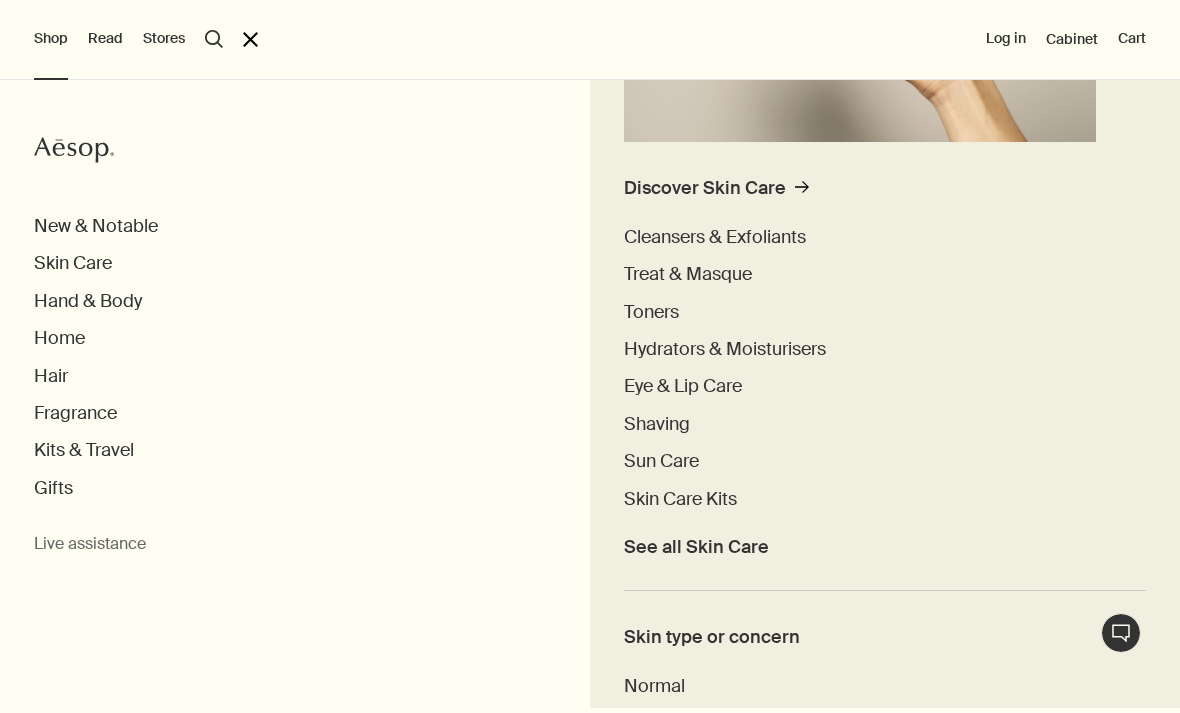 scroll, scrollTop: 456, scrollLeft: 0, axis: vertical 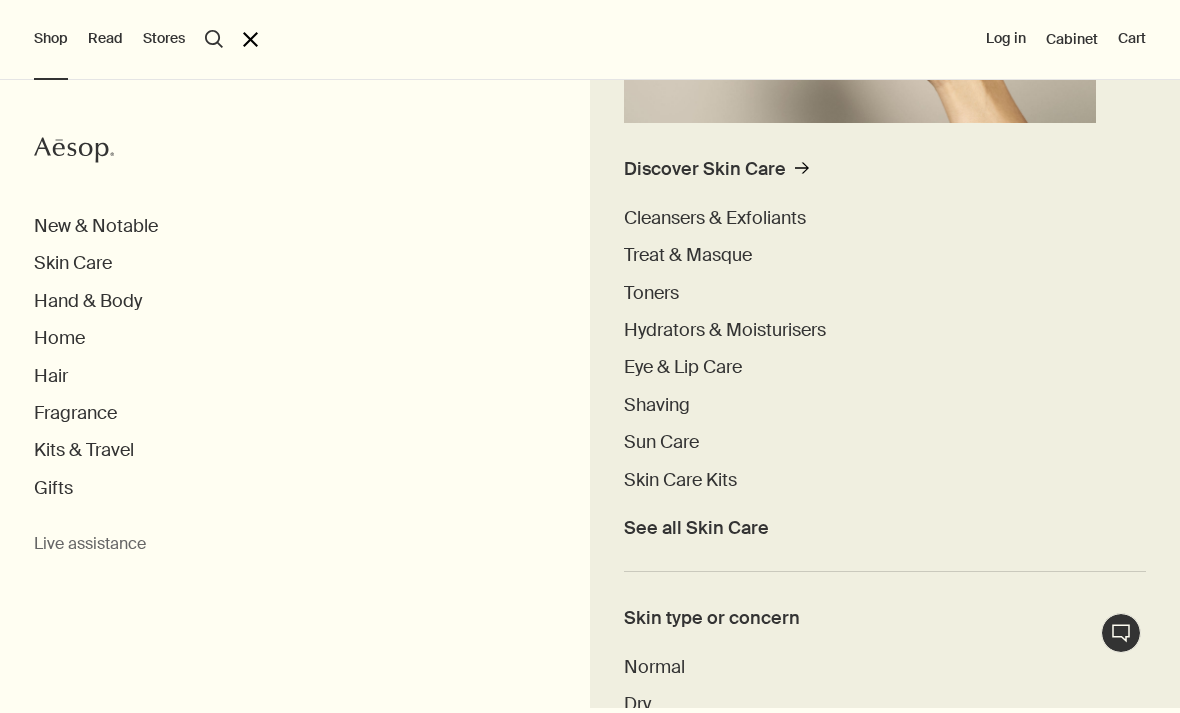 click on "Sun Care" at bounding box center (661, 442) 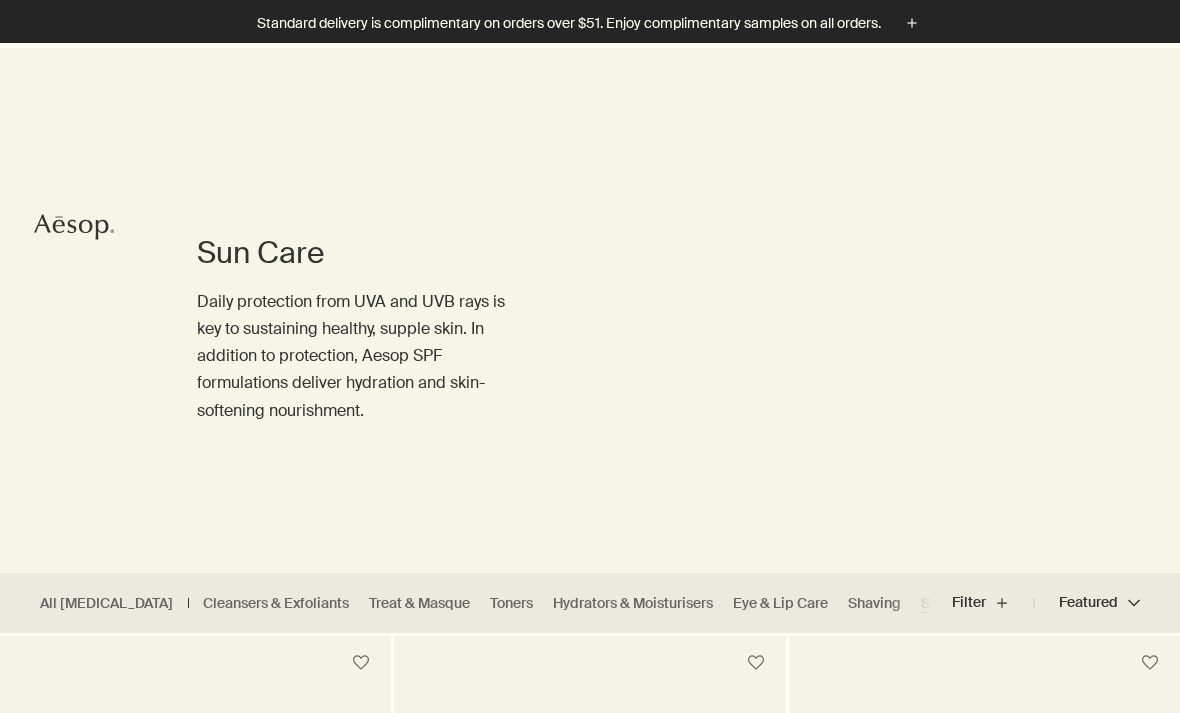 scroll, scrollTop: 210, scrollLeft: 0, axis: vertical 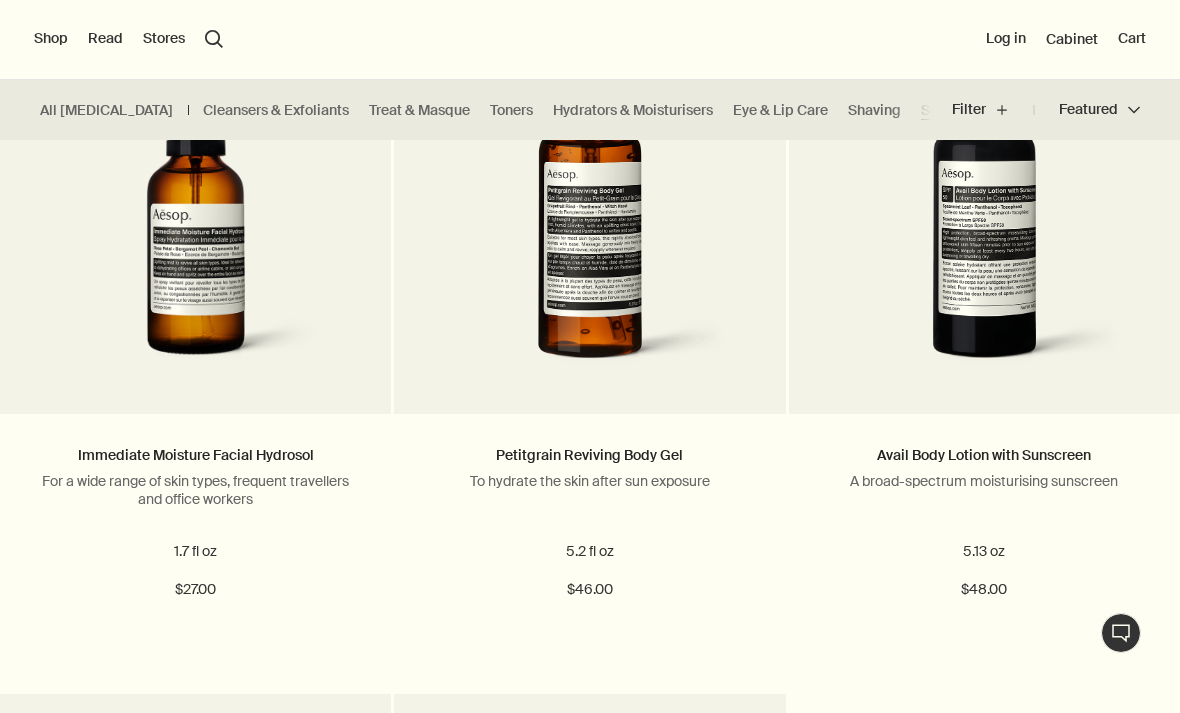click on "A broad-spectrum moisturising sunscreen" at bounding box center (984, 481) 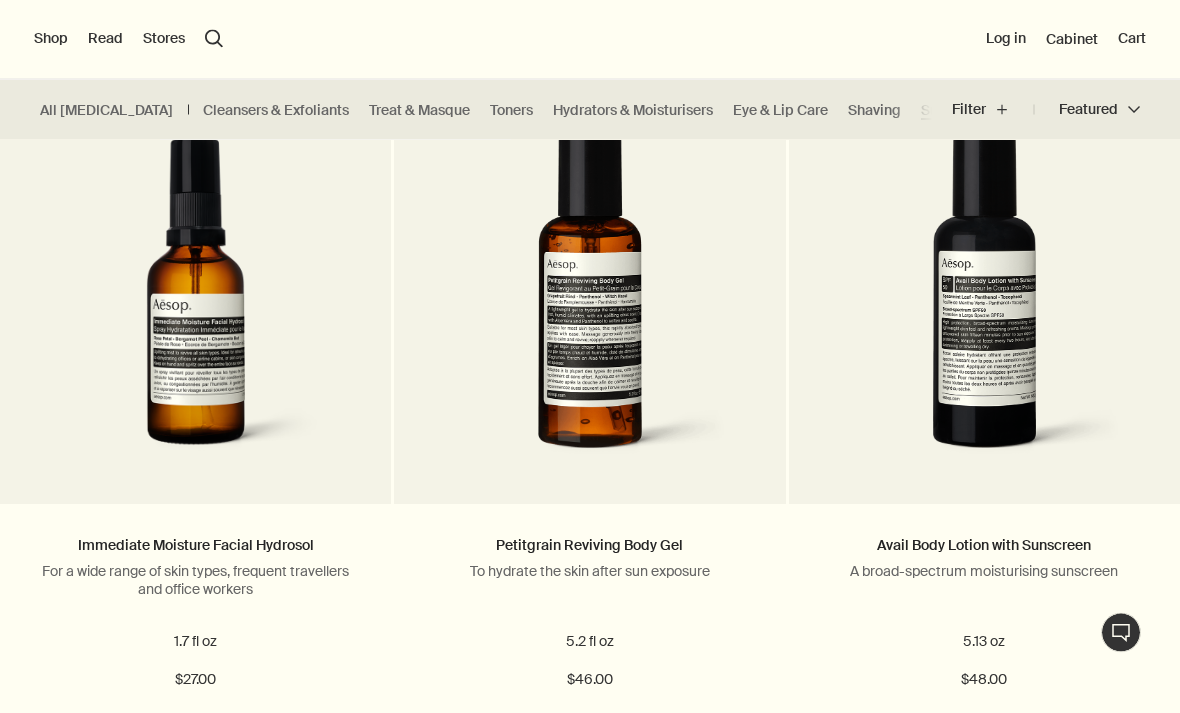 scroll, scrollTop: 572, scrollLeft: 0, axis: vertical 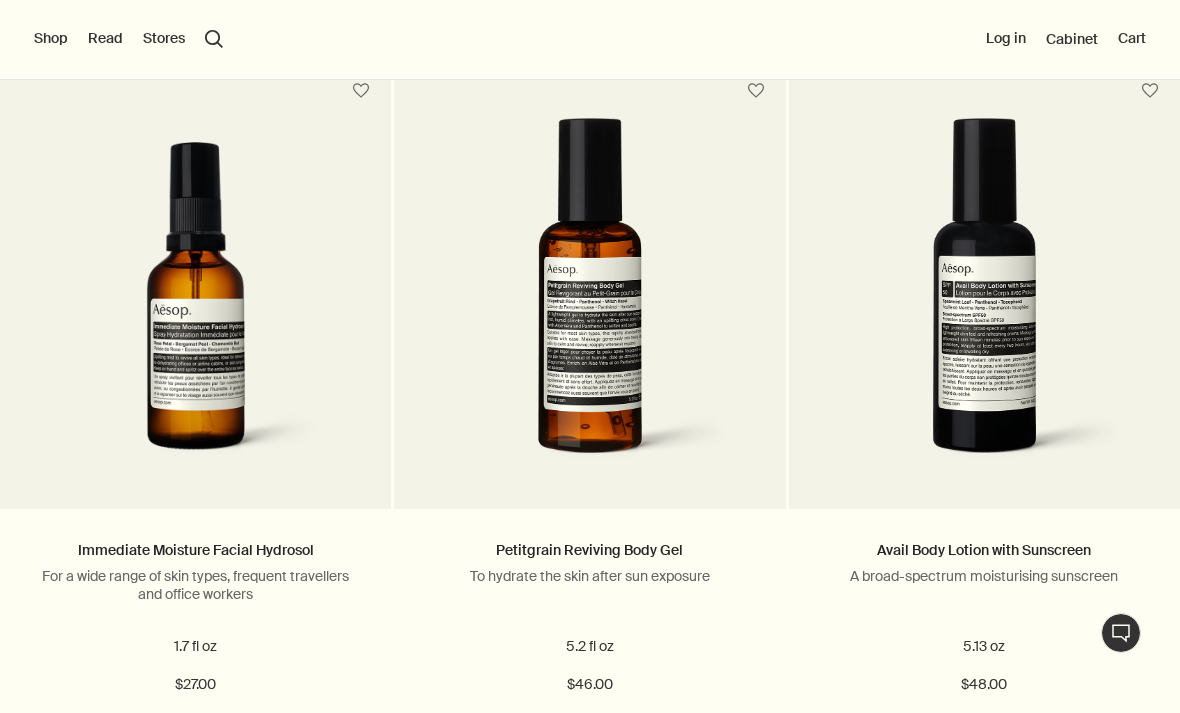 click on "Avail Body Lotion with Sunscreen" at bounding box center (984, 550) 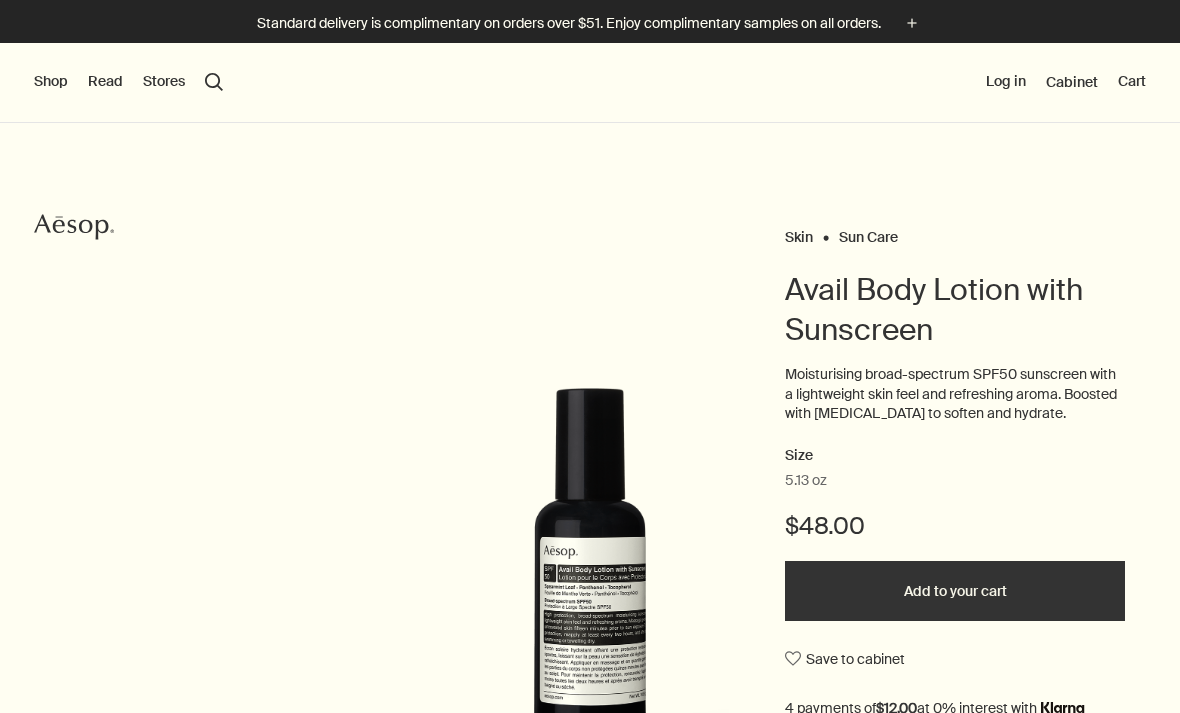 scroll, scrollTop: 0, scrollLeft: 0, axis: both 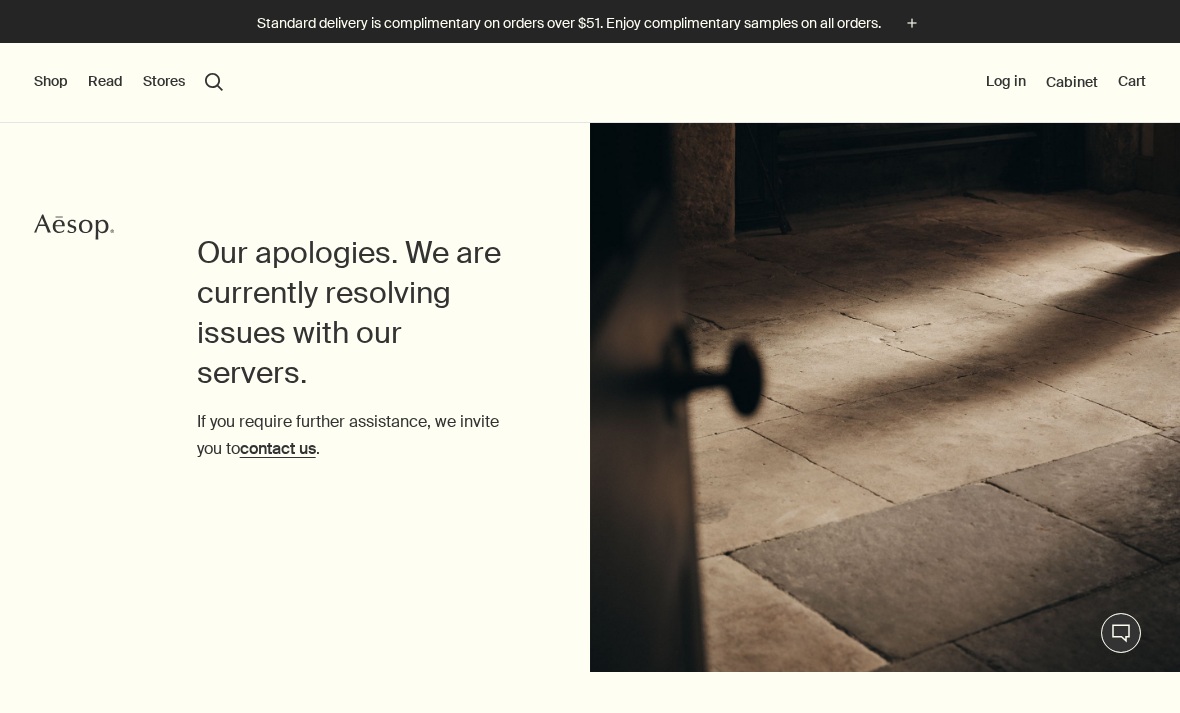 click on "Shop" at bounding box center [51, 82] 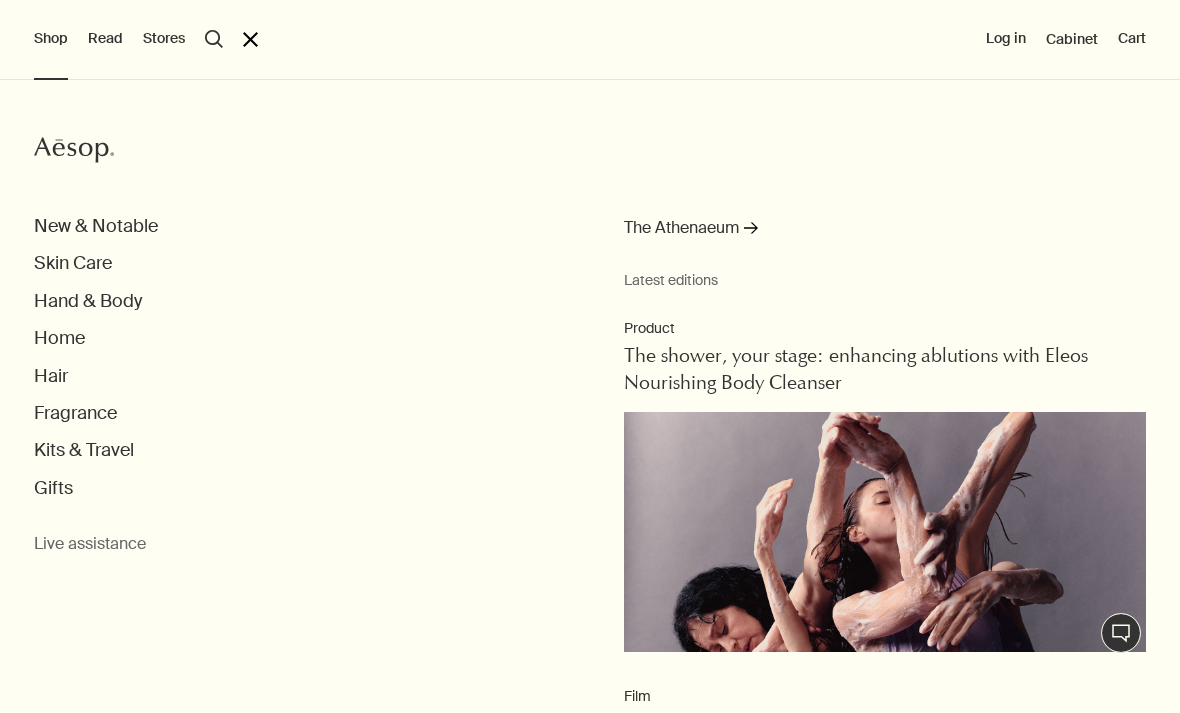 click on "Skin Care" at bounding box center [73, 263] 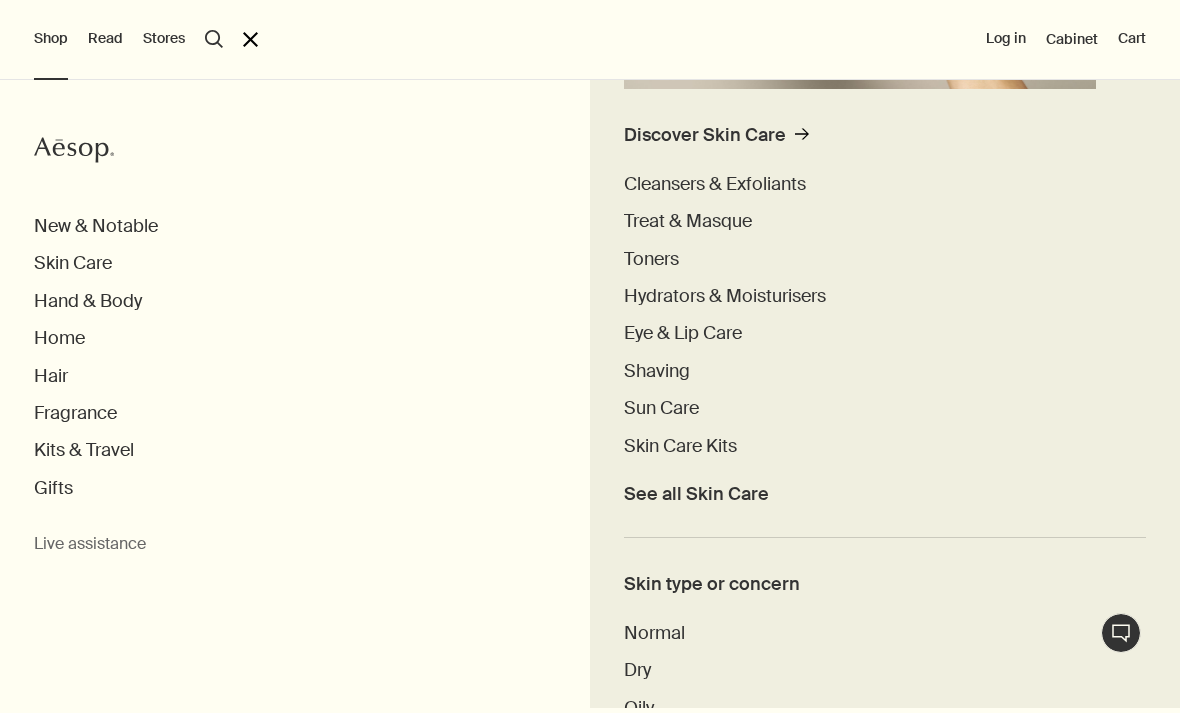 scroll, scrollTop: 485, scrollLeft: 0, axis: vertical 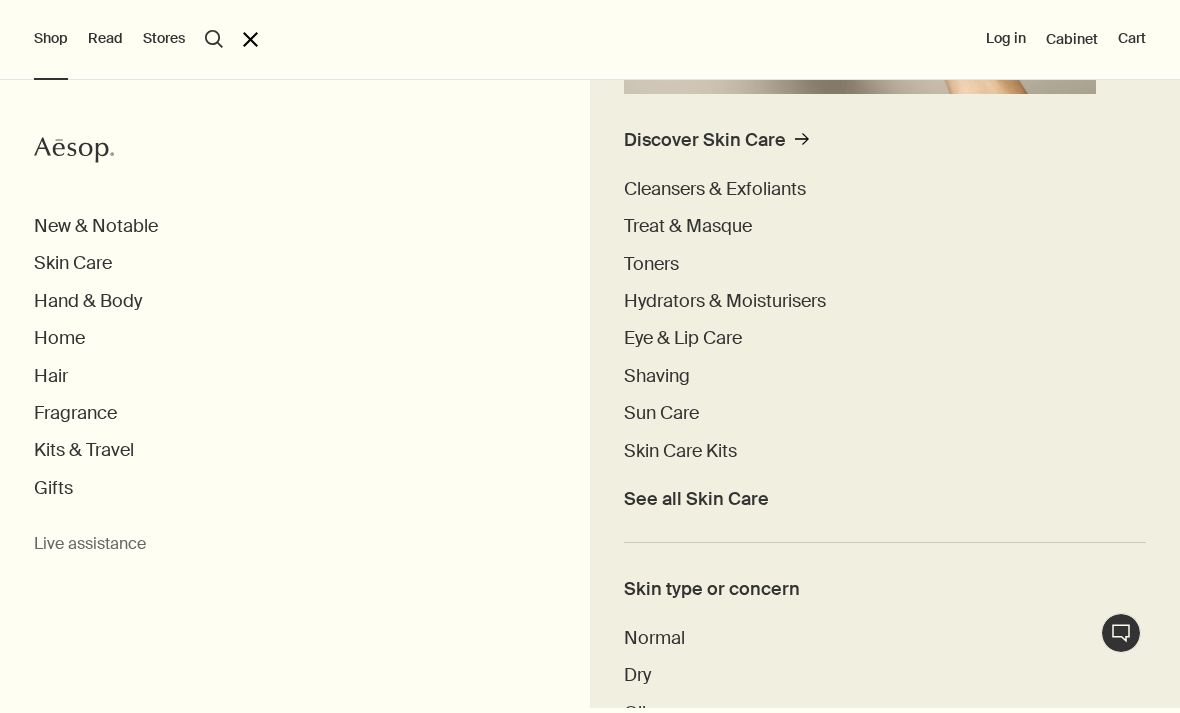 click on "Sun Care" at bounding box center (661, 413) 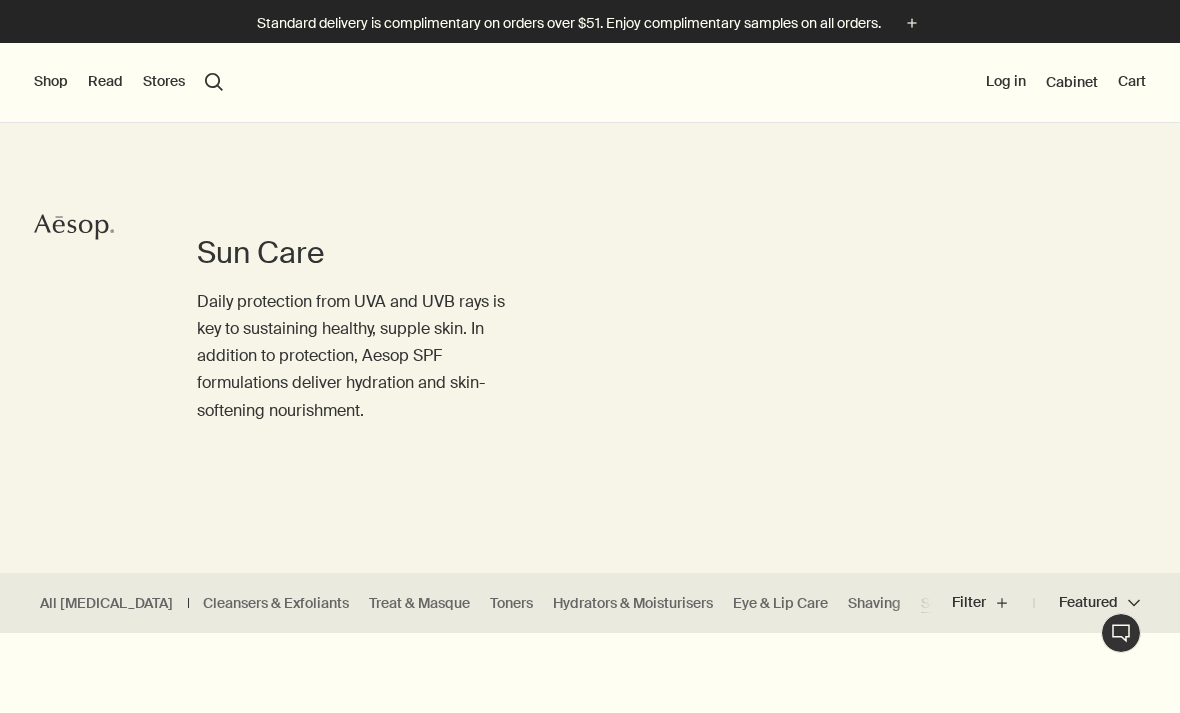 scroll, scrollTop: 0, scrollLeft: 0, axis: both 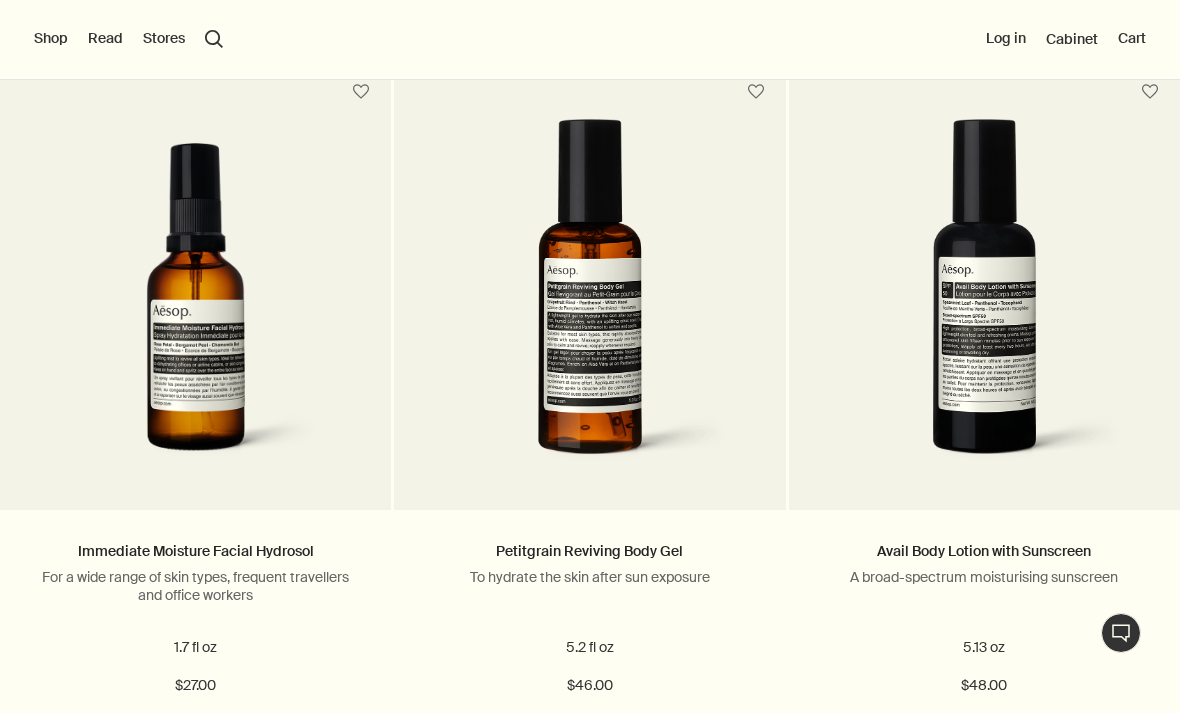 click on "search Search" at bounding box center (214, 39) 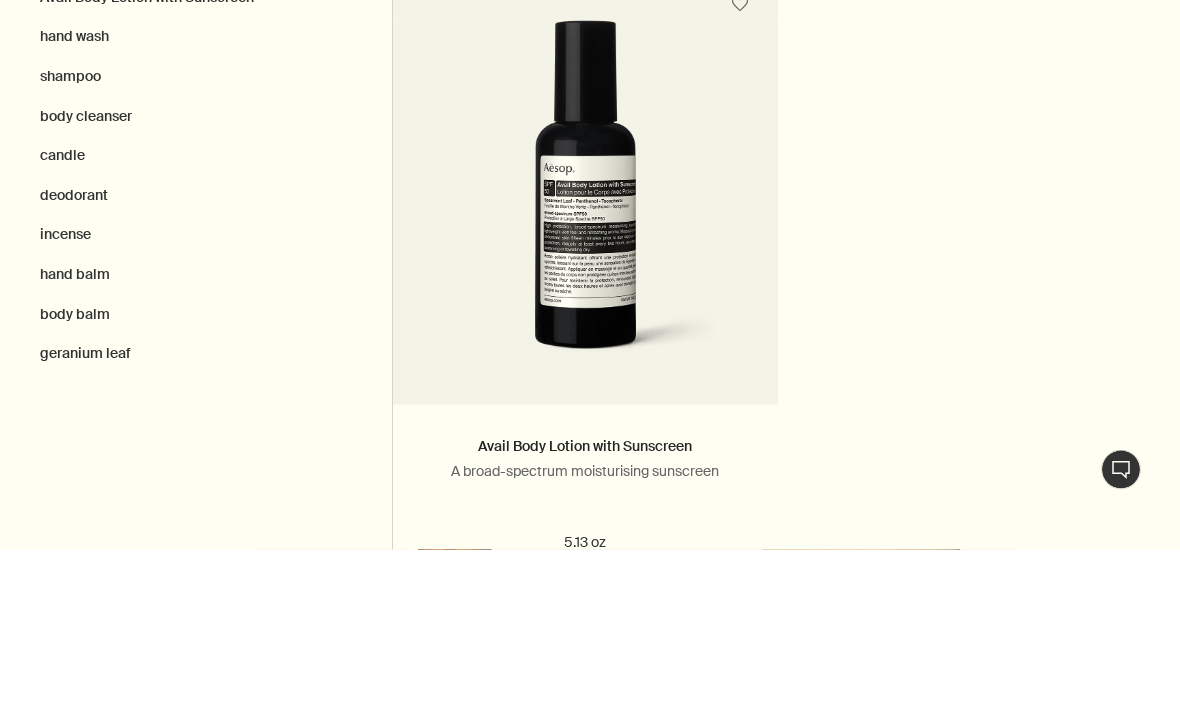 scroll, scrollTop: 30, scrollLeft: 0, axis: vertical 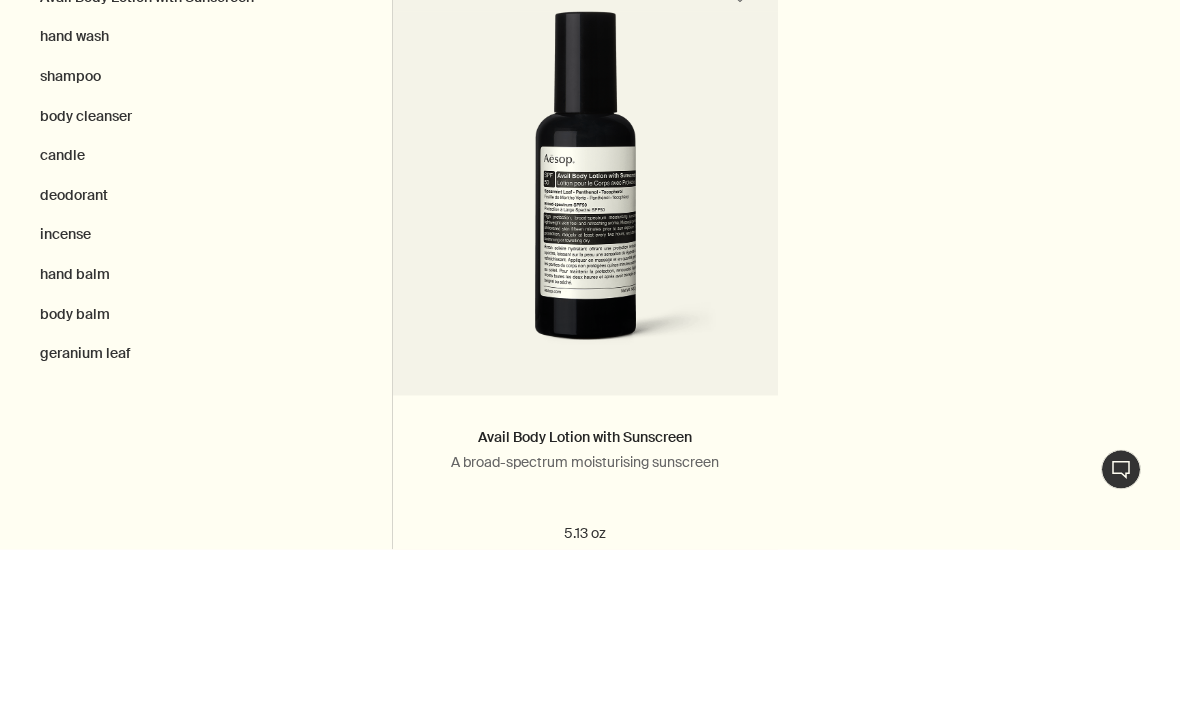 type on "Protective body lotion" 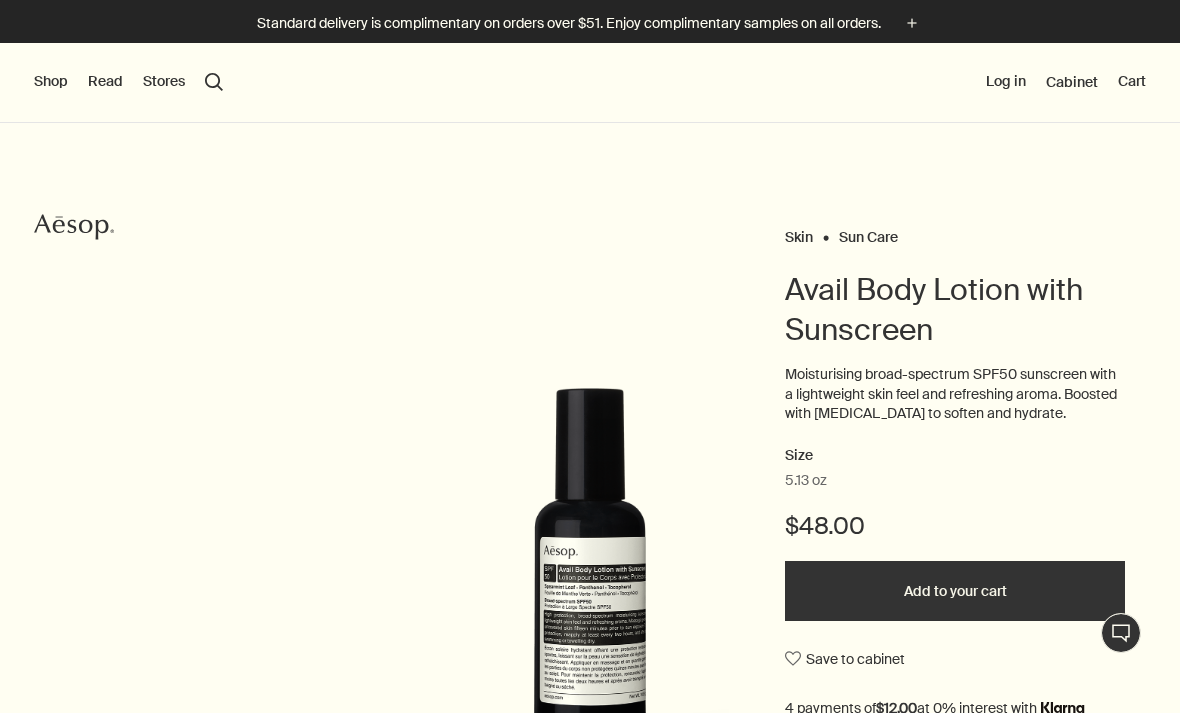 scroll, scrollTop: 0, scrollLeft: 0, axis: both 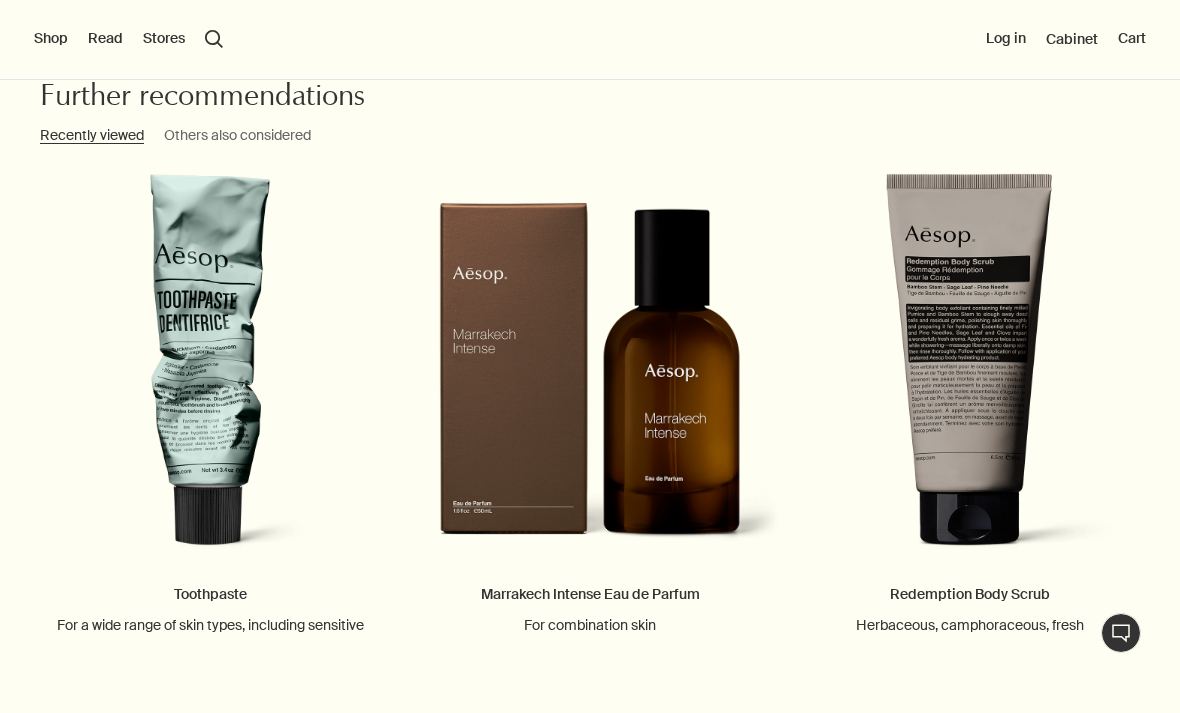click on "Others also considered" at bounding box center [237, 136] 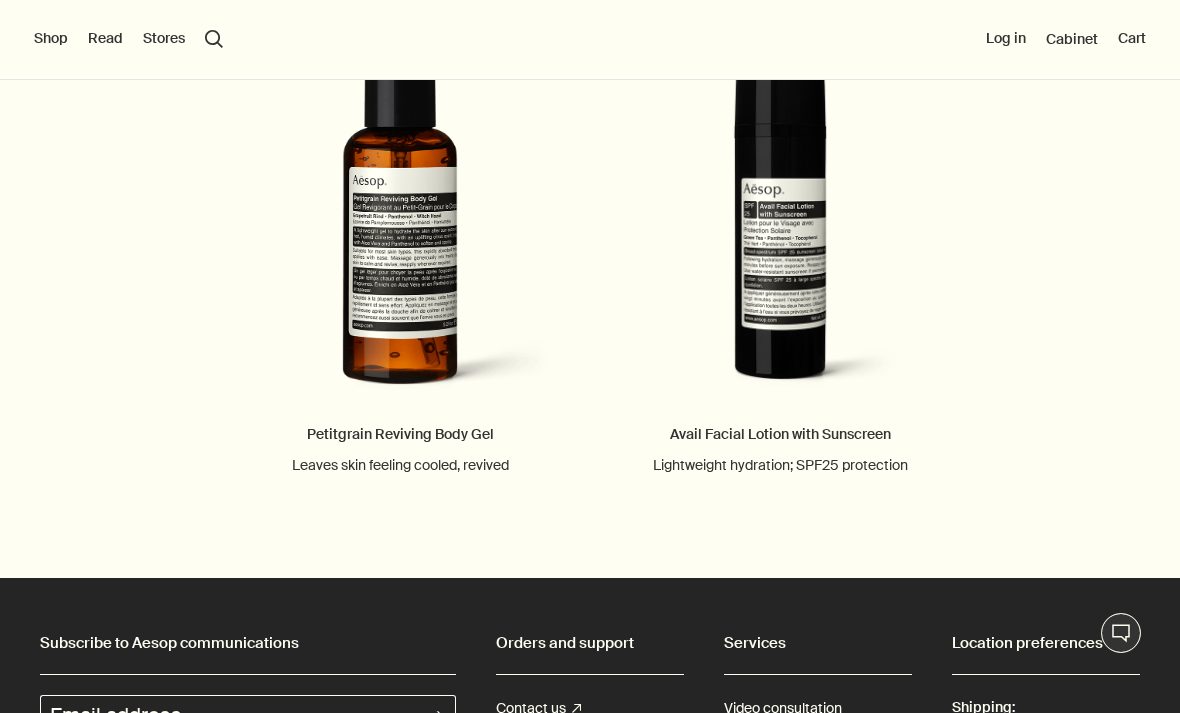 scroll, scrollTop: 2166, scrollLeft: 0, axis: vertical 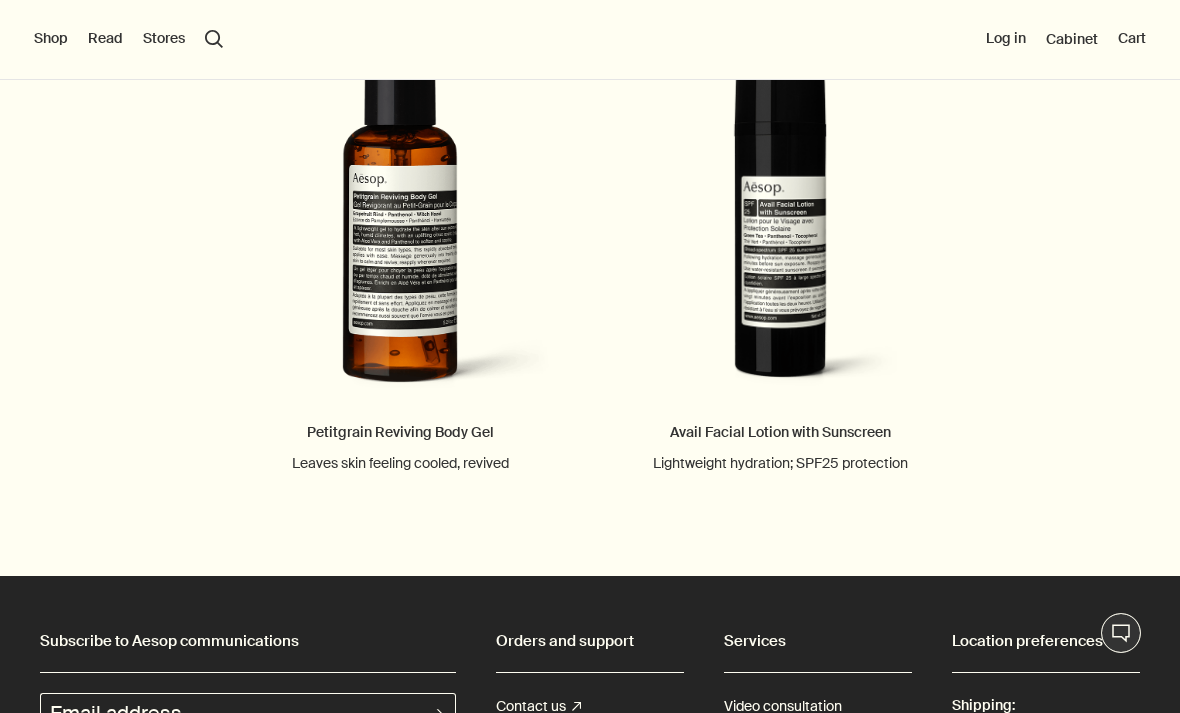 click on "Avail Facial Lotion with Sunscreen
Lightweight hydration; SPF25 protection" at bounding box center (780, 242) 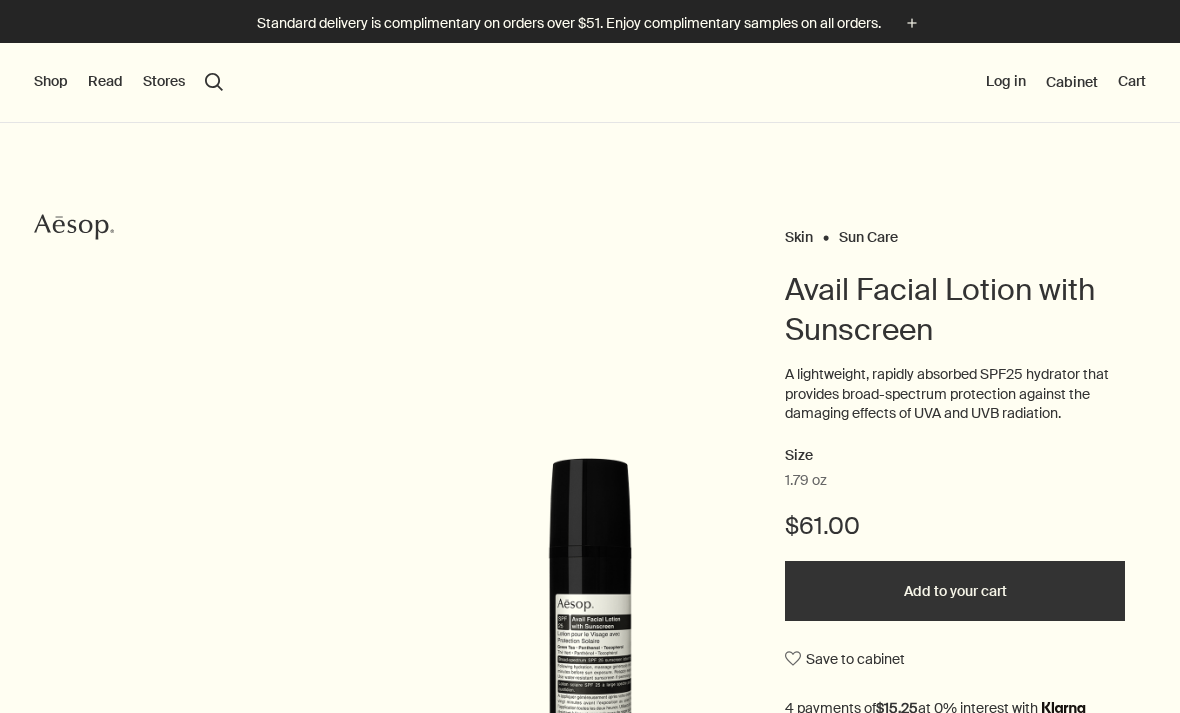 scroll, scrollTop: 0, scrollLeft: 0, axis: both 